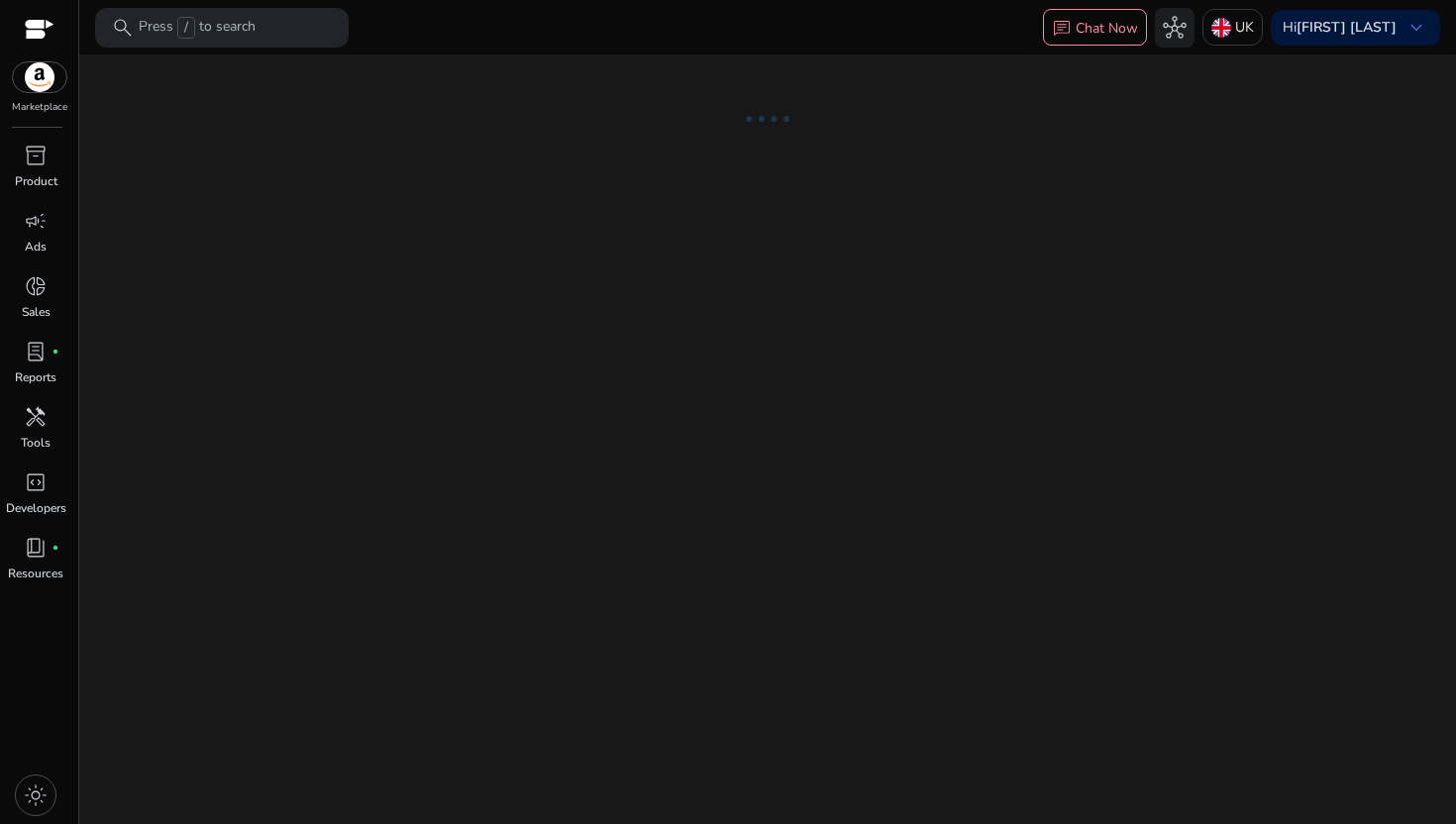 scroll, scrollTop: 0, scrollLeft: 0, axis: both 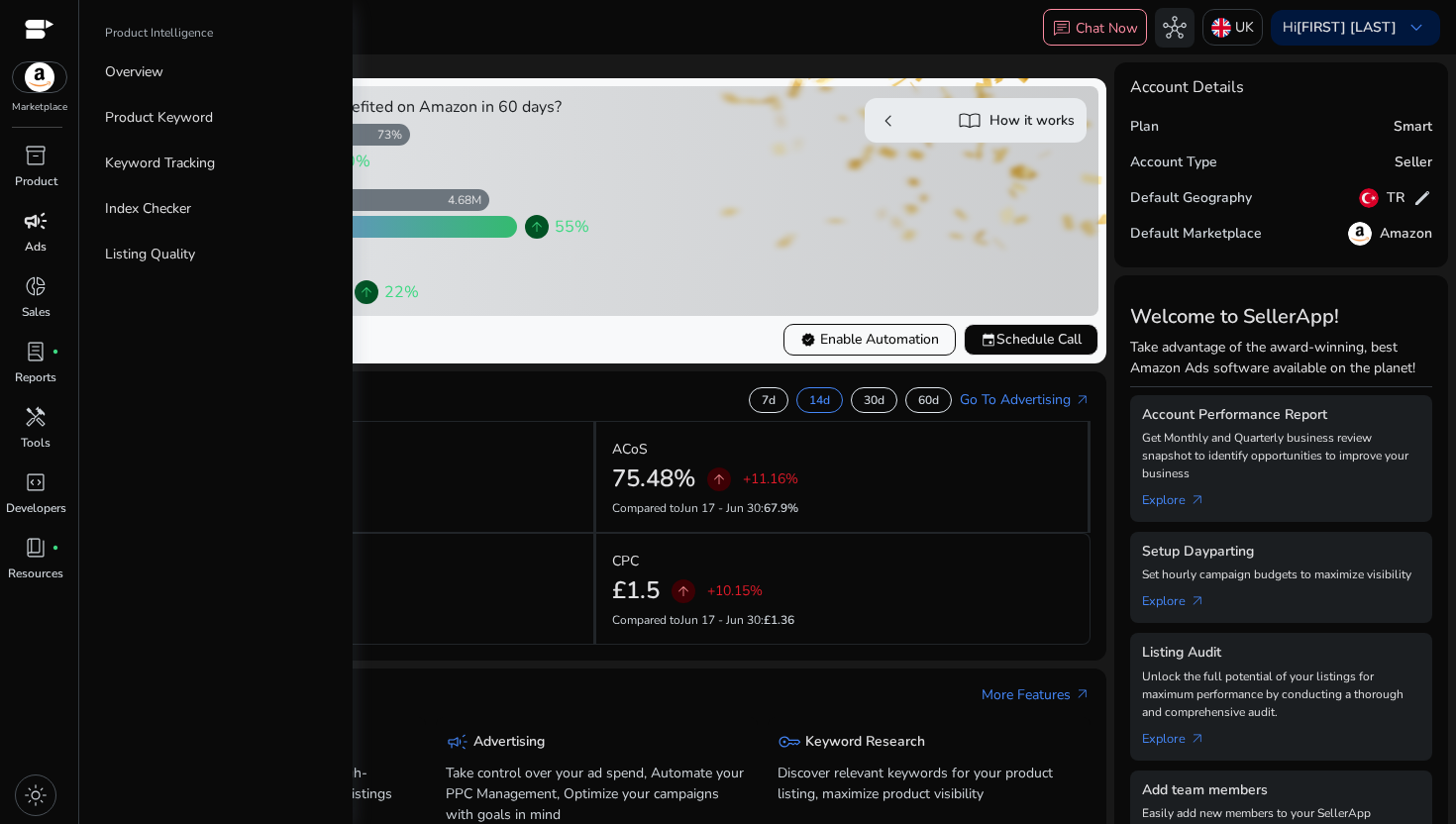 click on "campaign" at bounding box center (36, 221) 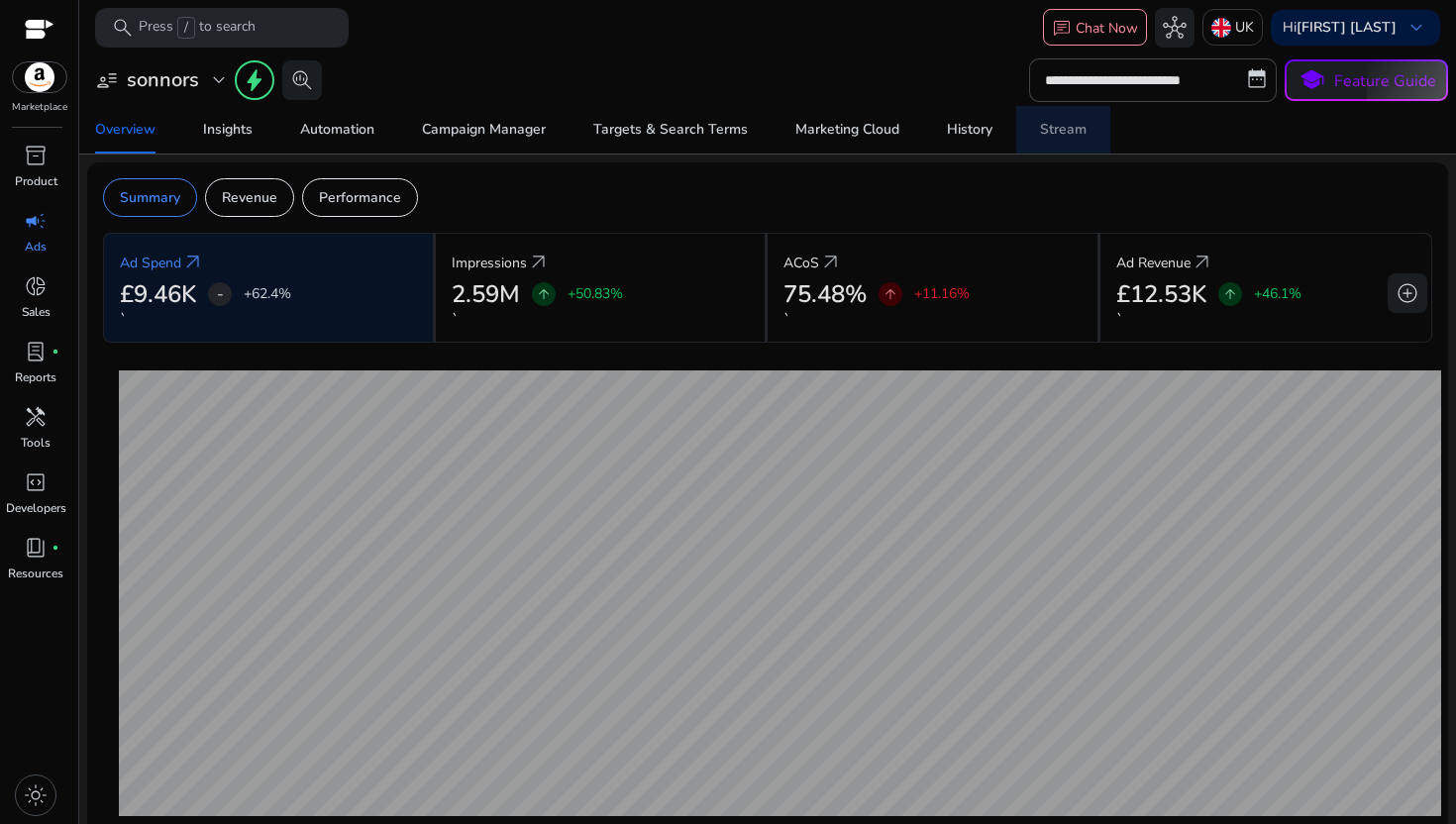 click on "Stream" at bounding box center [1063, 130] 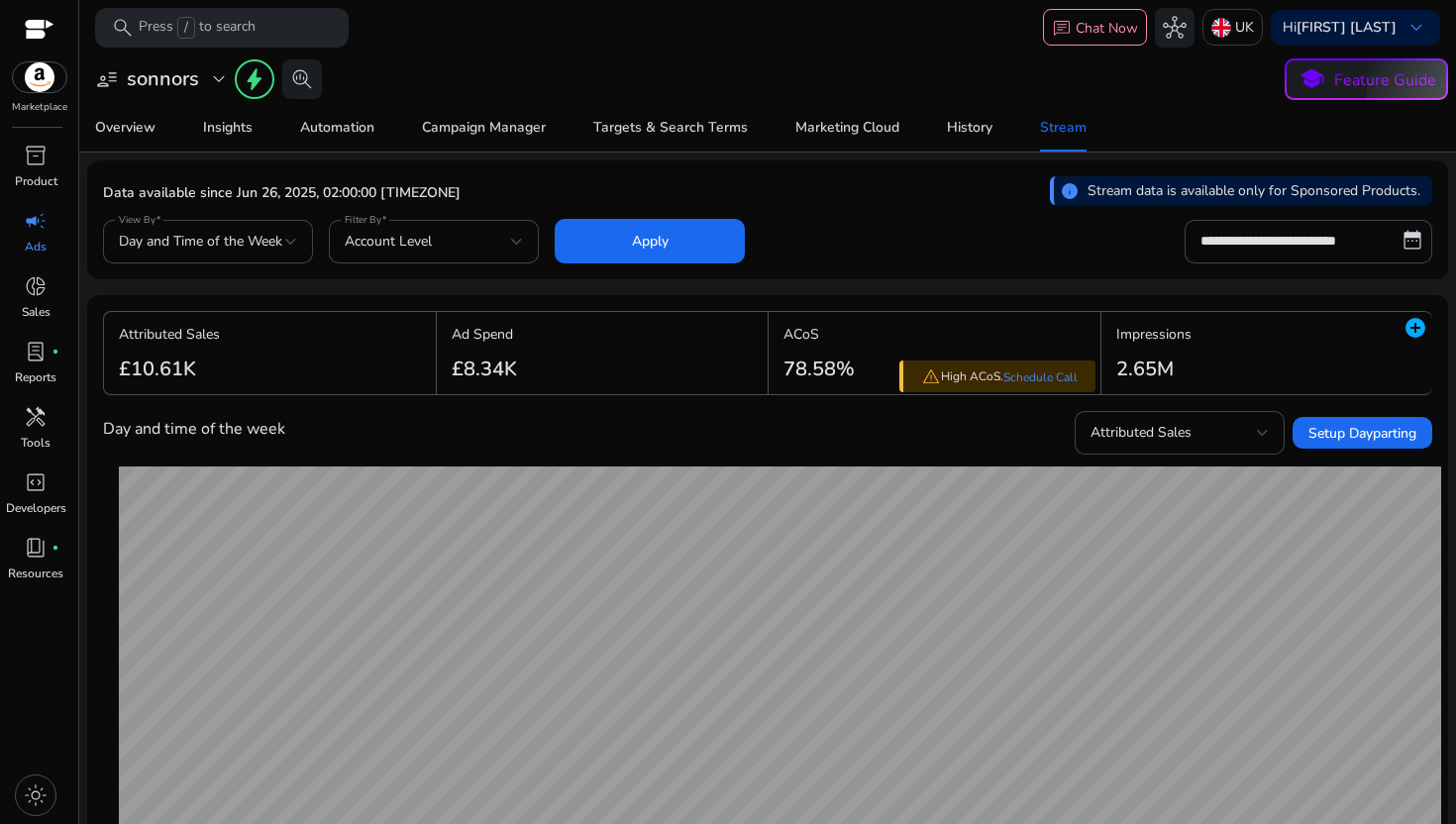 click on "info  Stream data is available only for Sponsored Products." 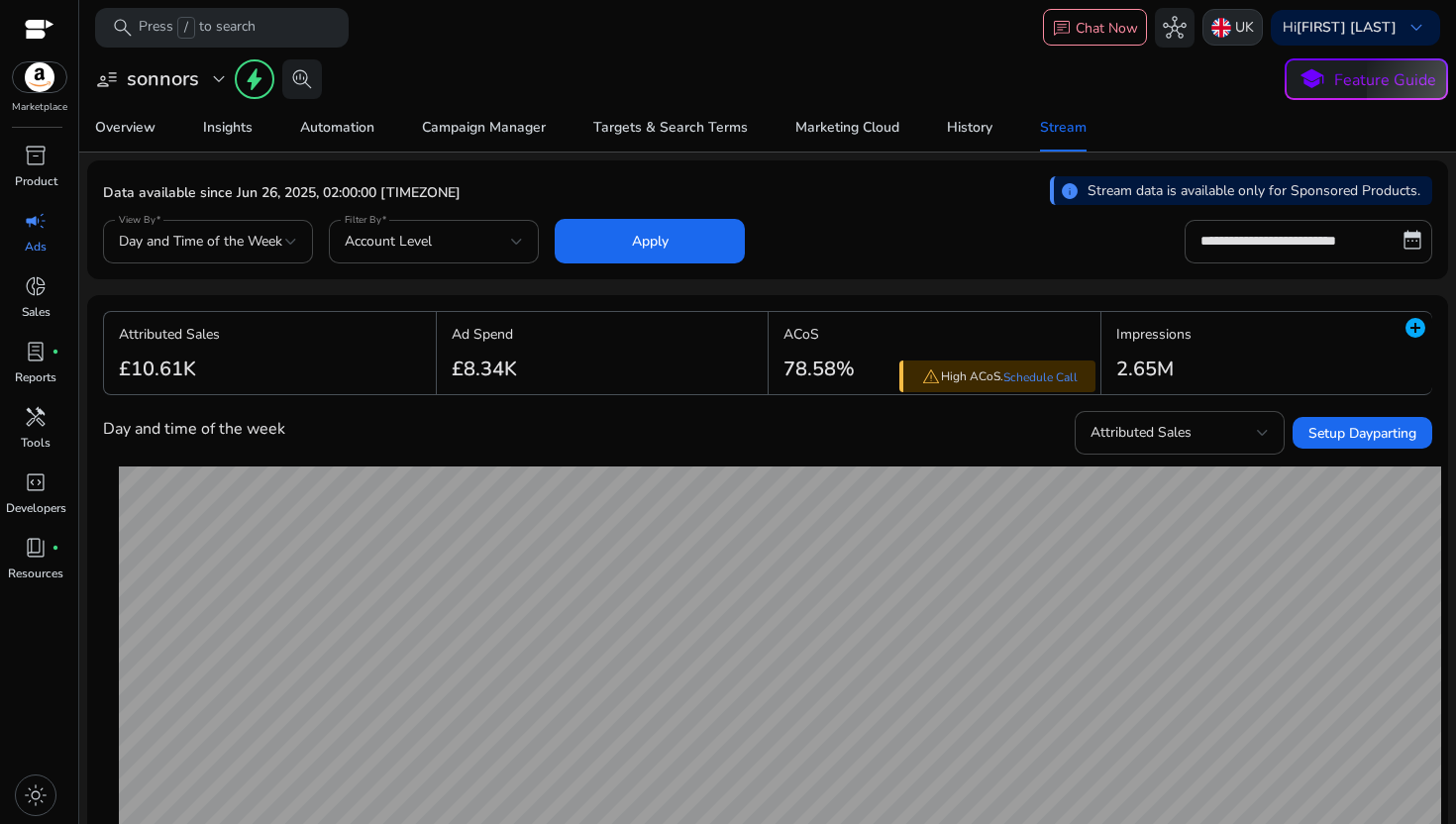 click on "UK" at bounding box center [1232, 27] 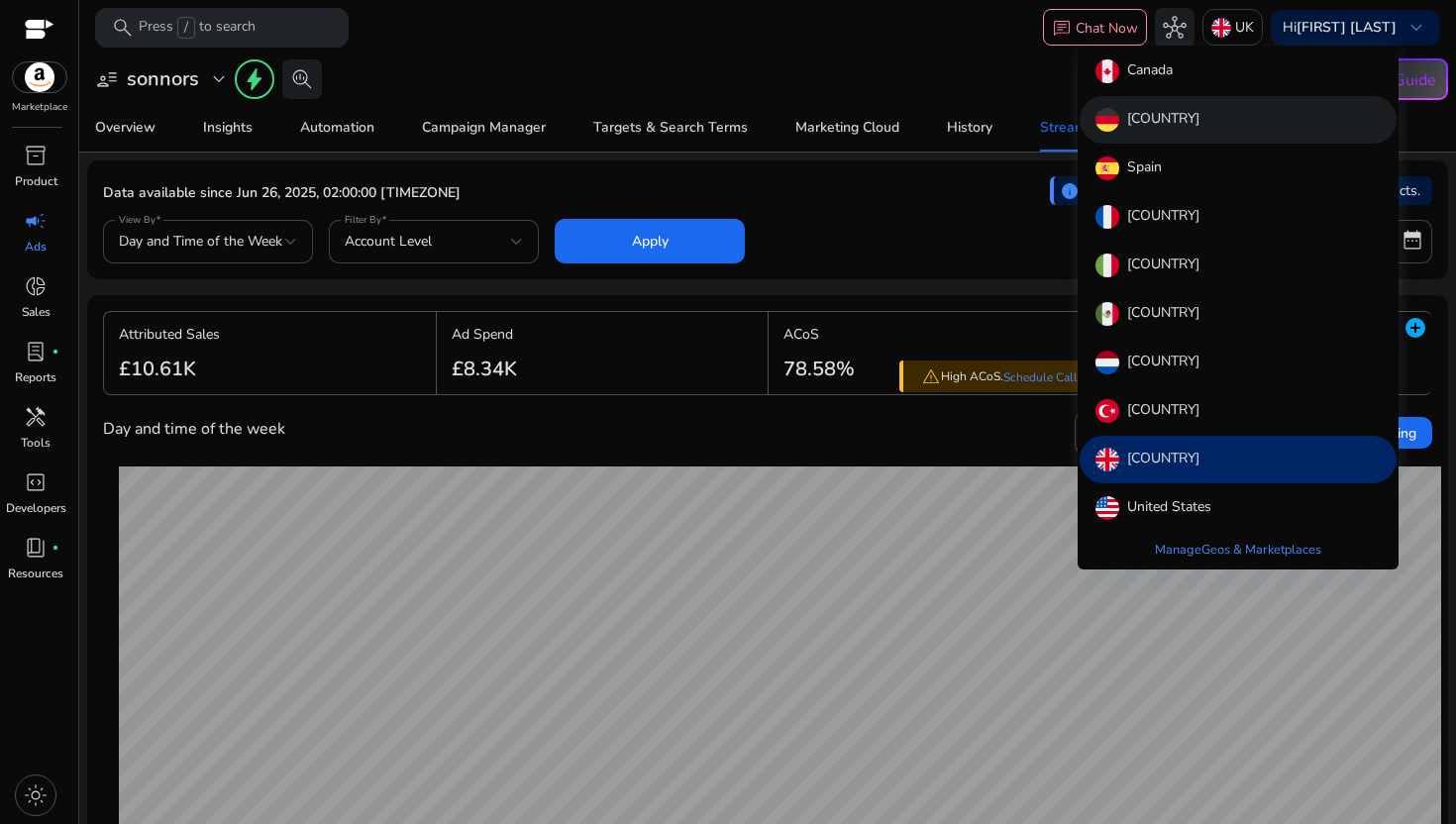 click on "[COUNTRY]" at bounding box center [1238, 120] 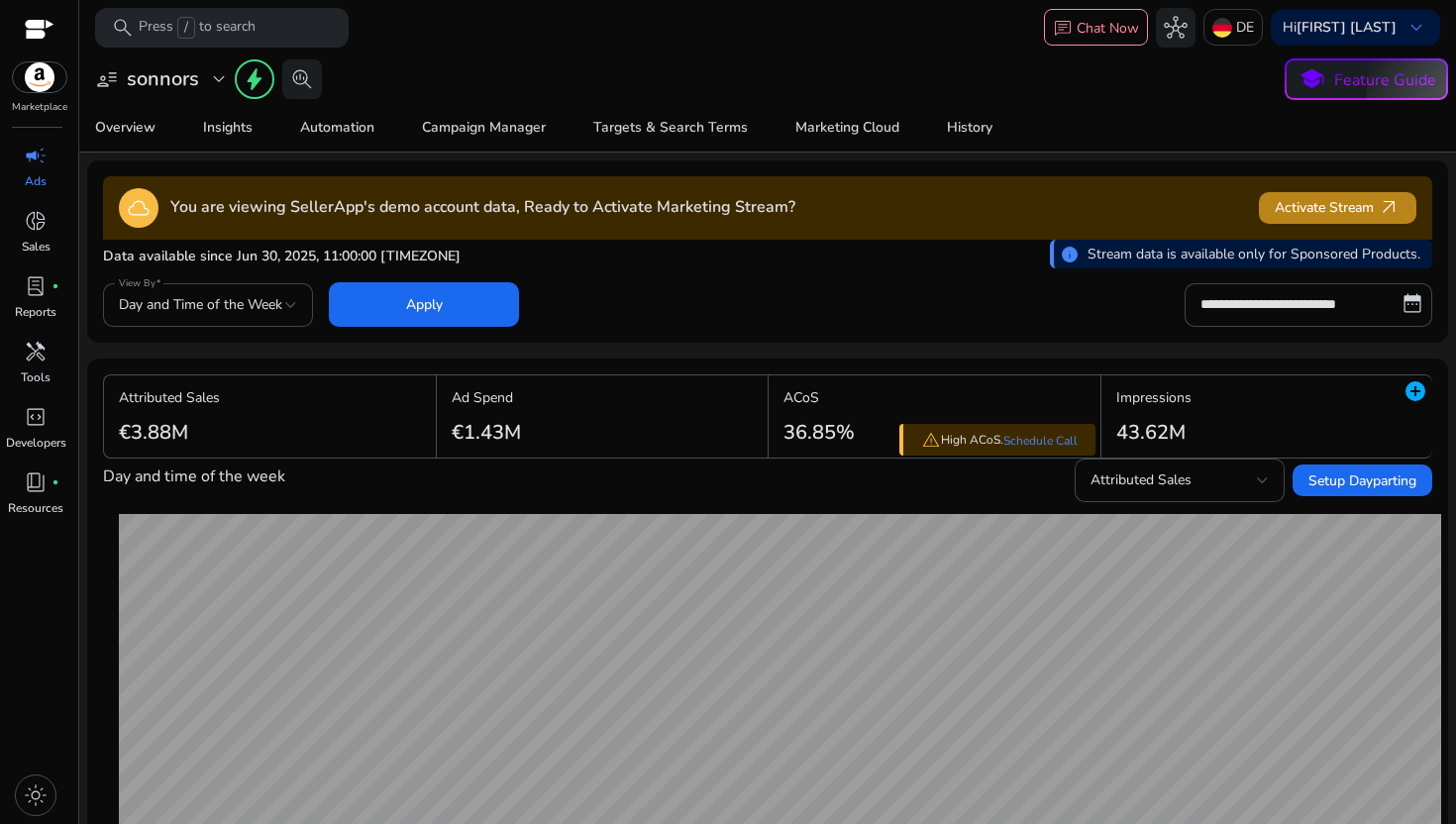 click on "Activate Stream   arrow_outward" 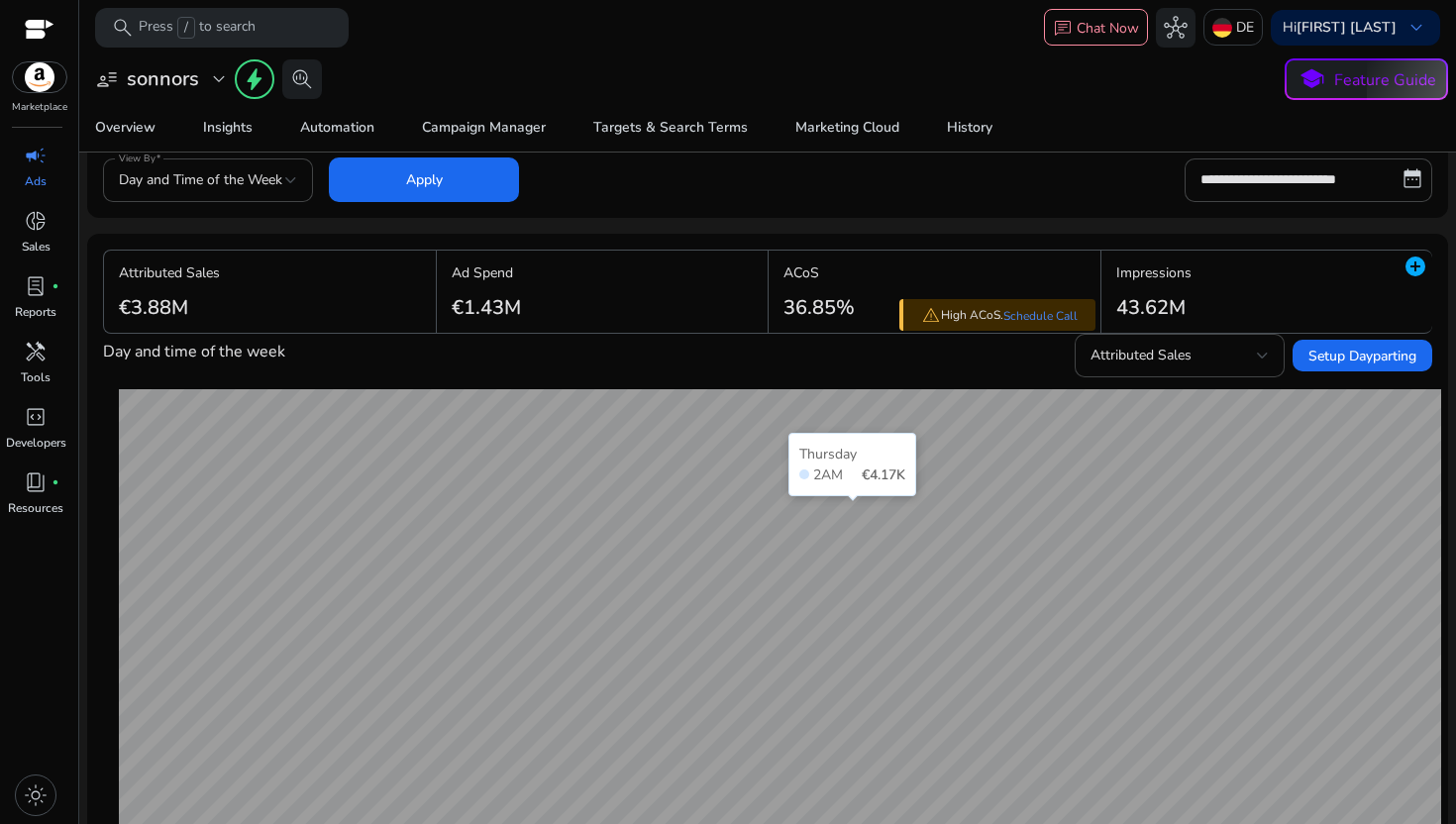 scroll, scrollTop: 0, scrollLeft: 0, axis: both 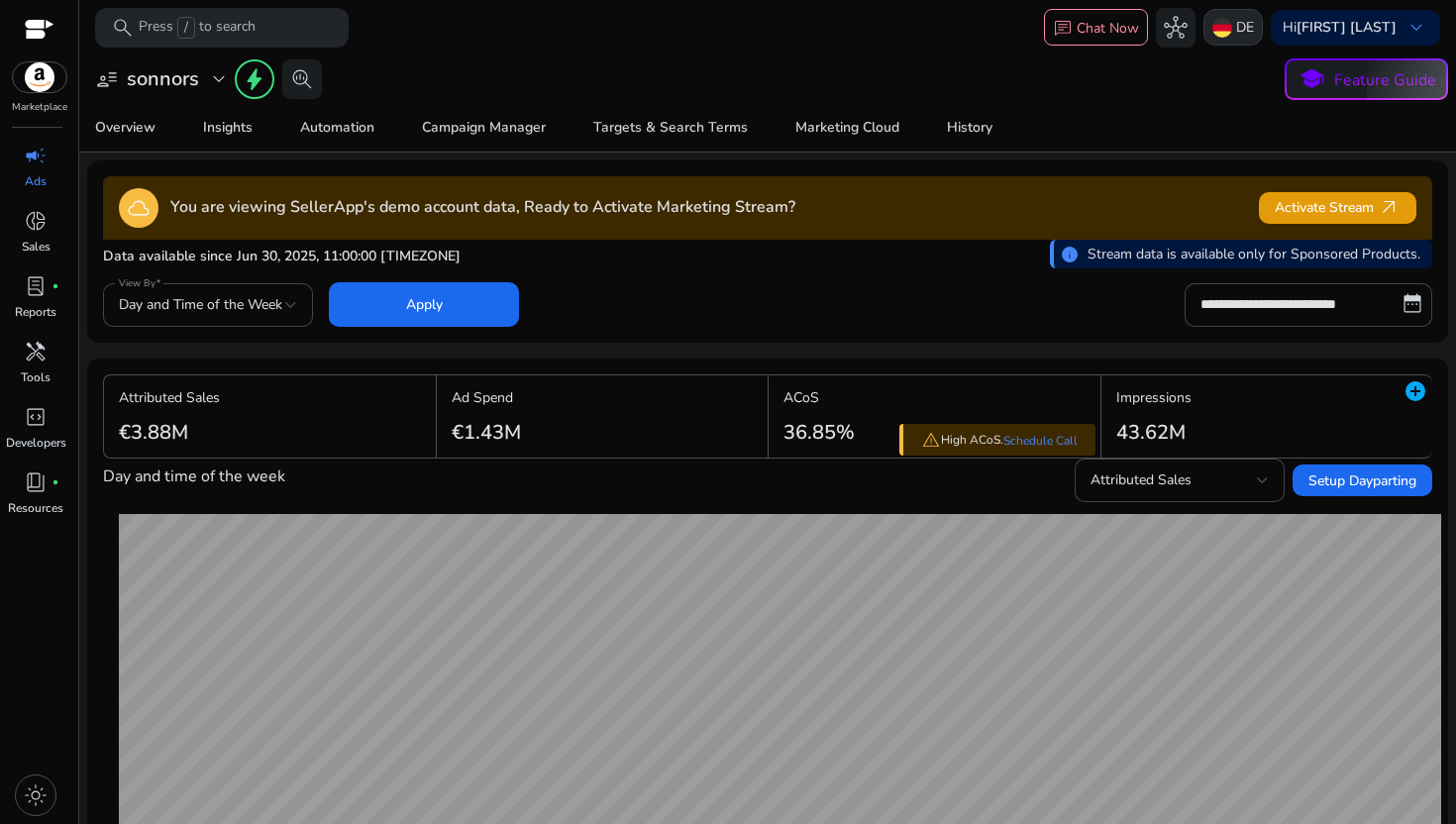click on "DE" at bounding box center (1245, 27) 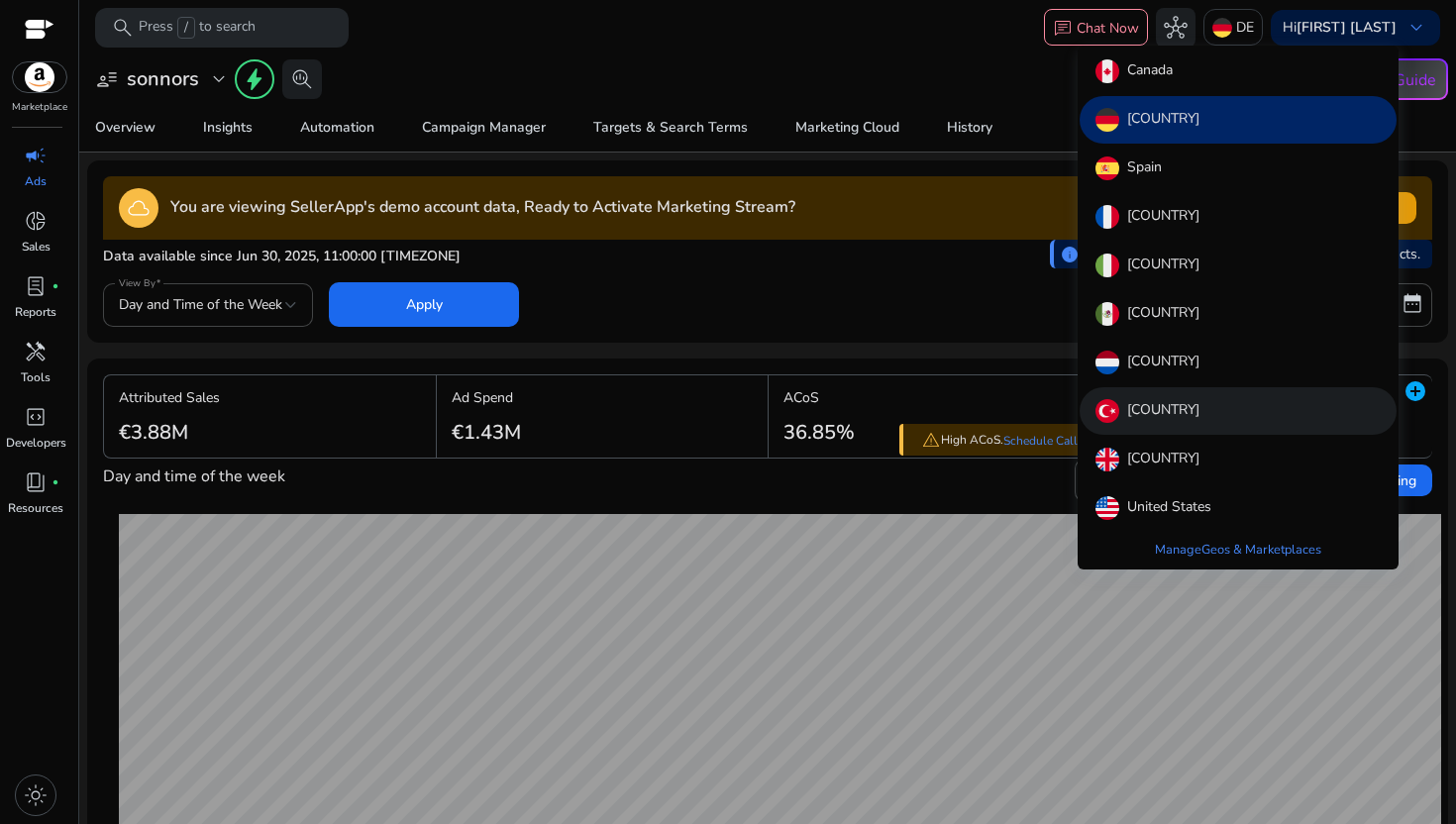 click on "[COUNTRY]" at bounding box center [1238, 411] 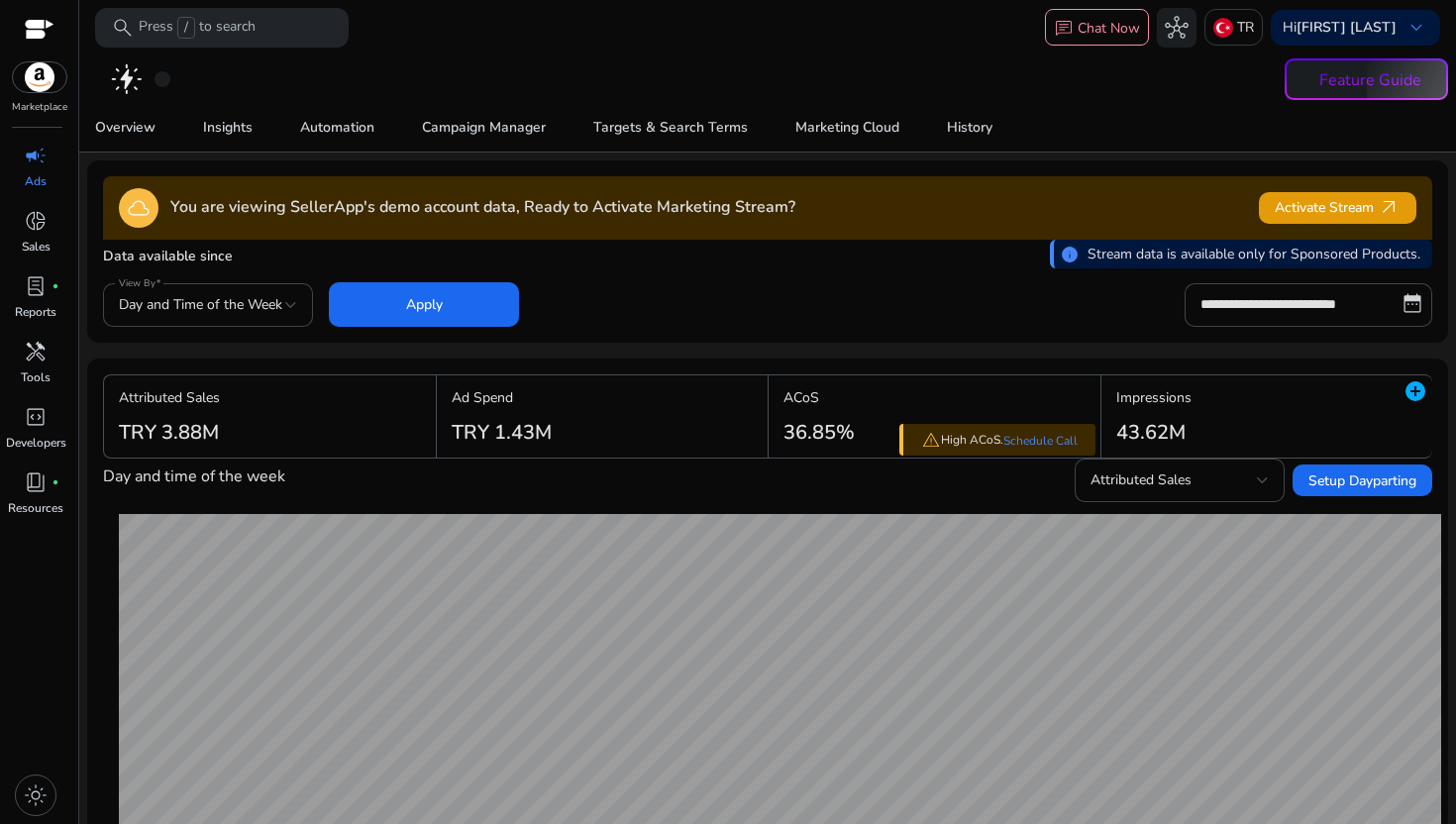 click on "campaign" at bounding box center [36, 155] 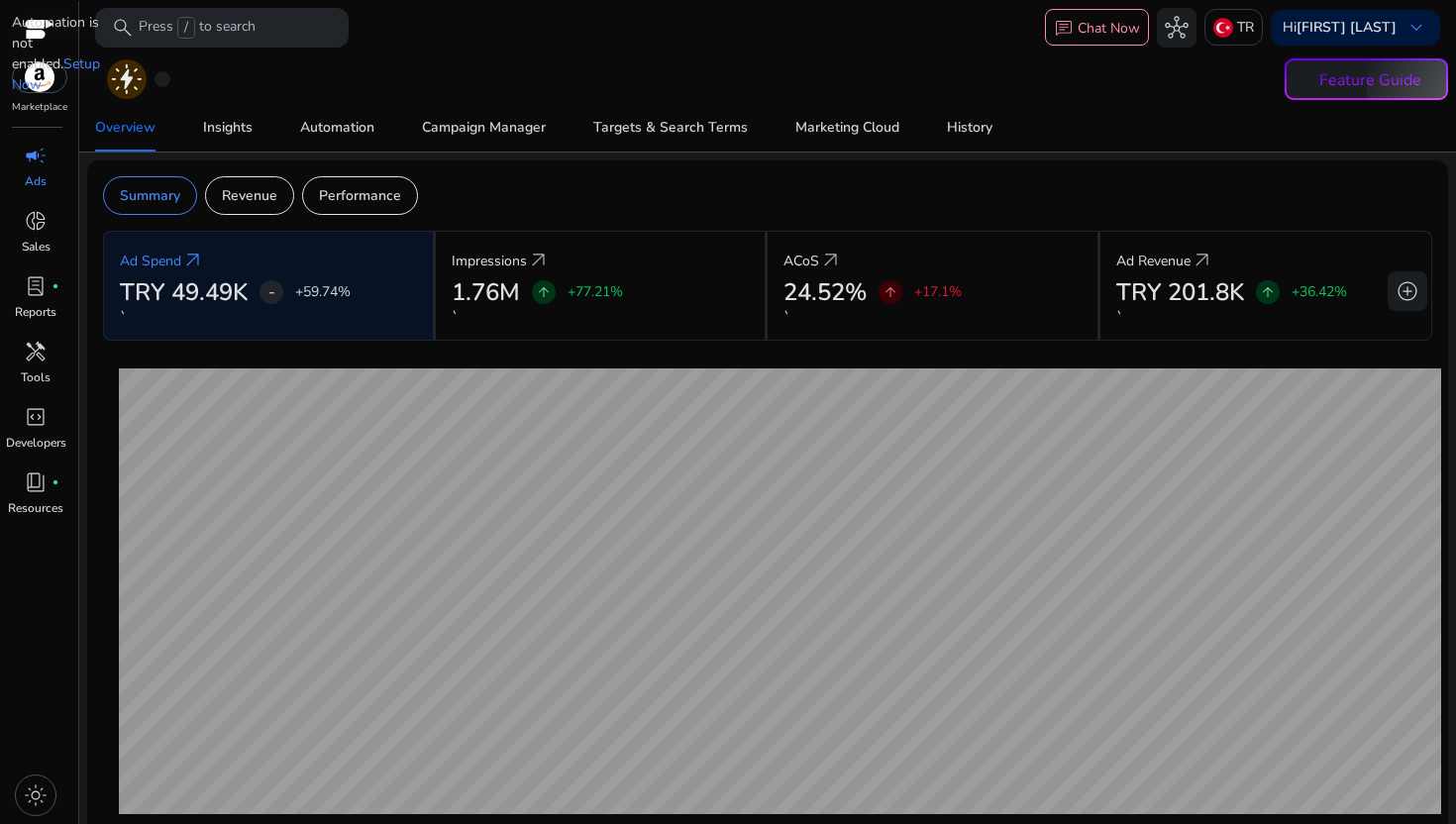 click 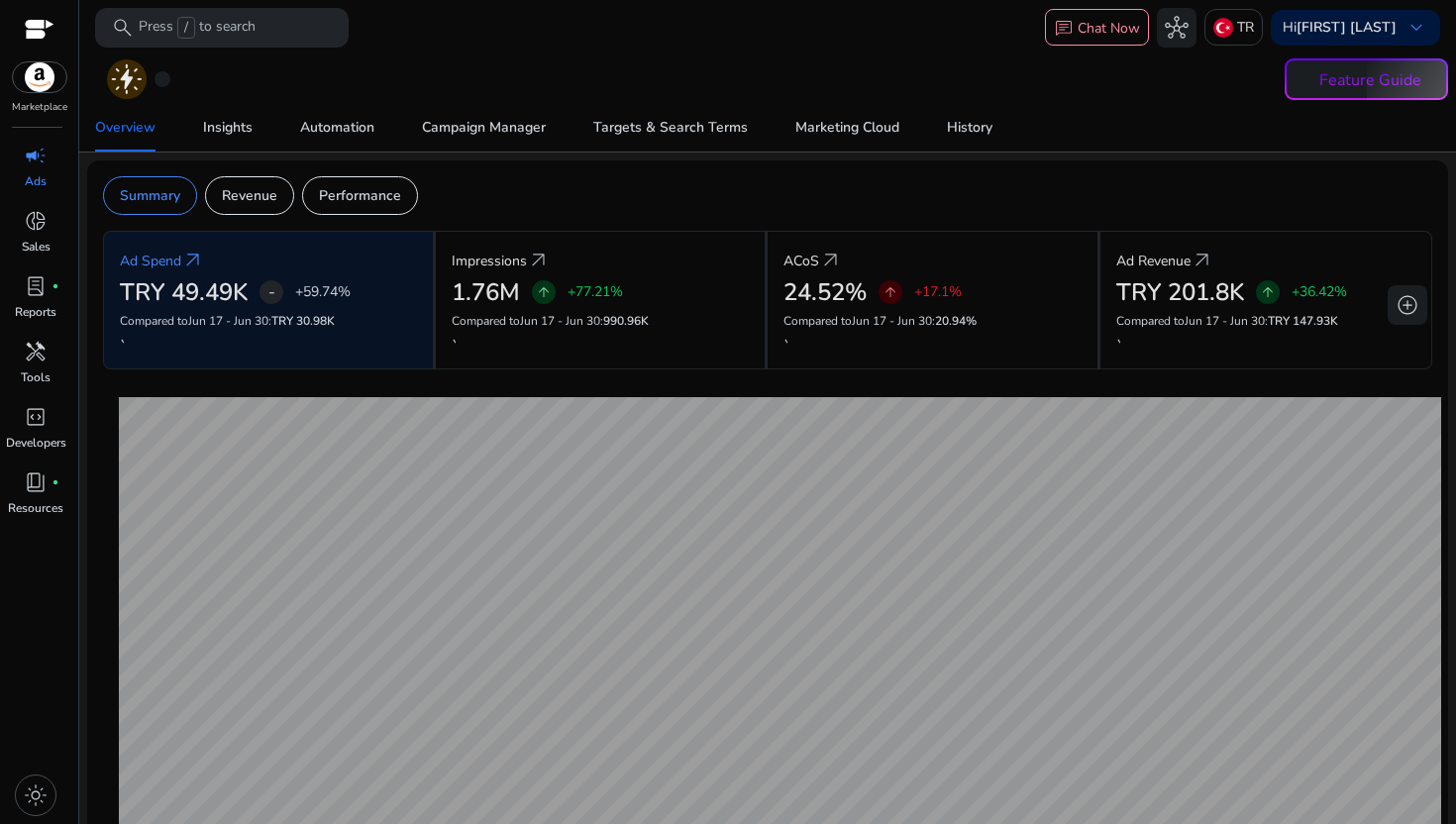 click 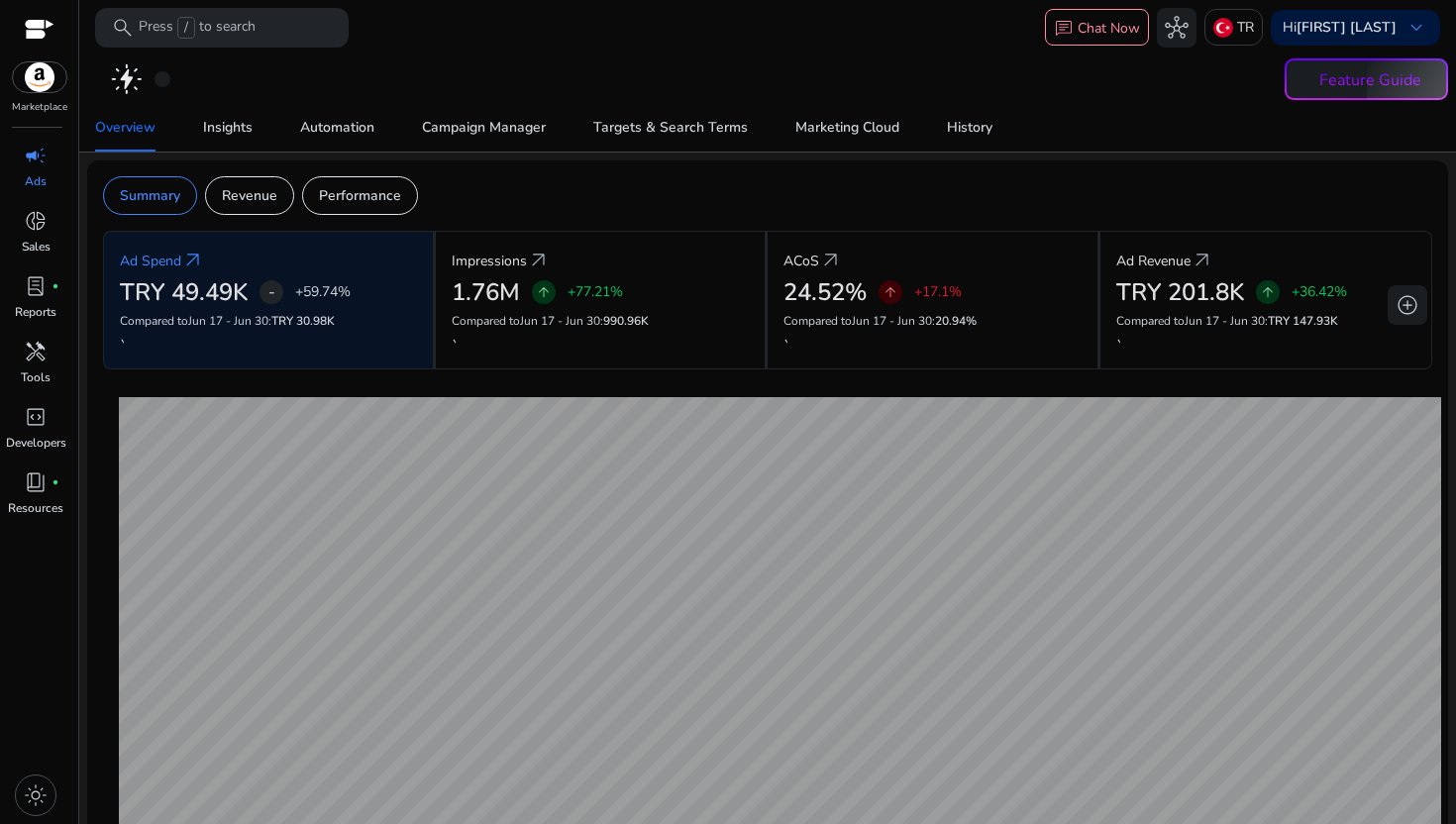 click at bounding box center (40, 77) 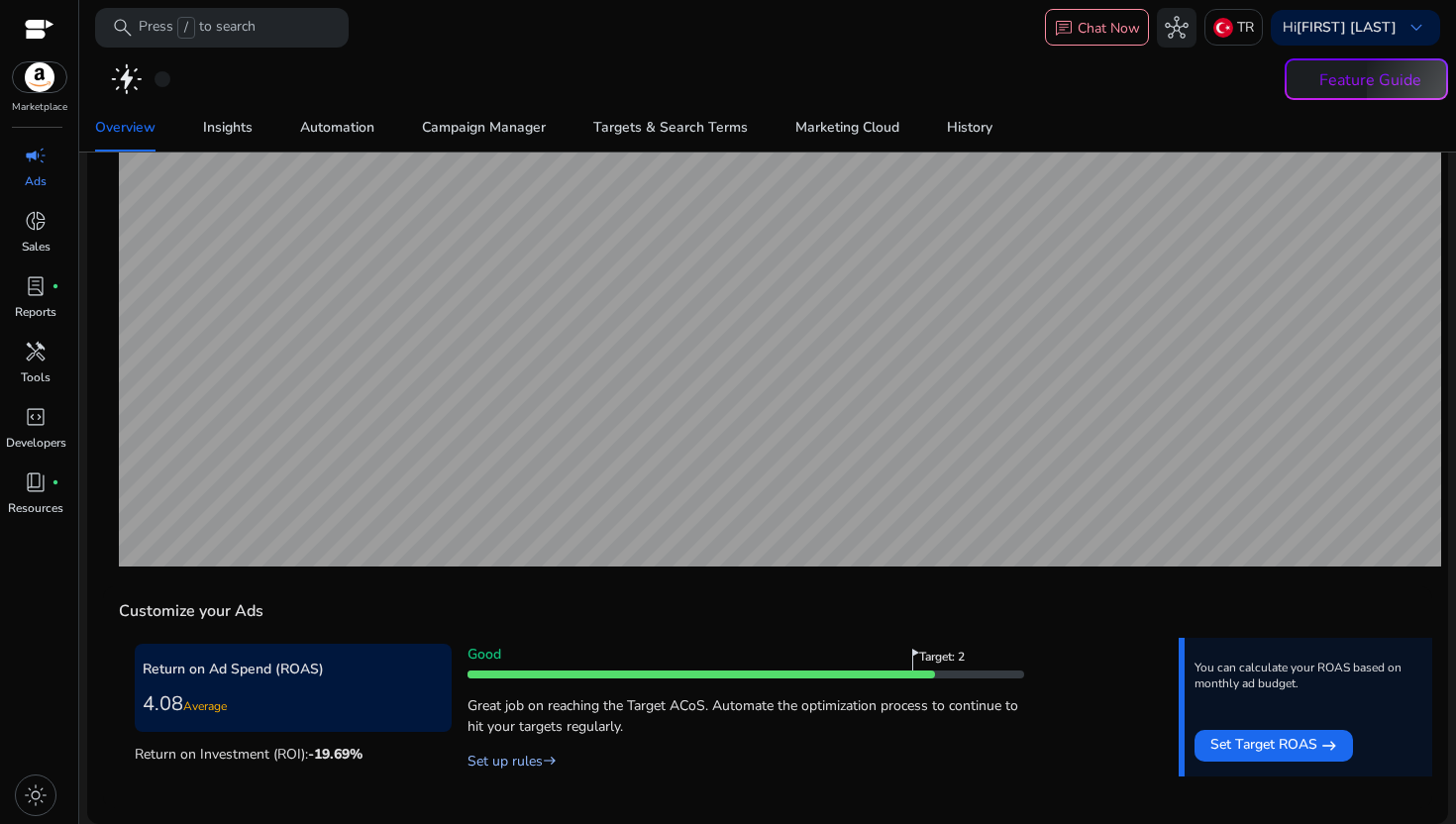 click on "Set up rules  east" at bounding box center [512, 761] 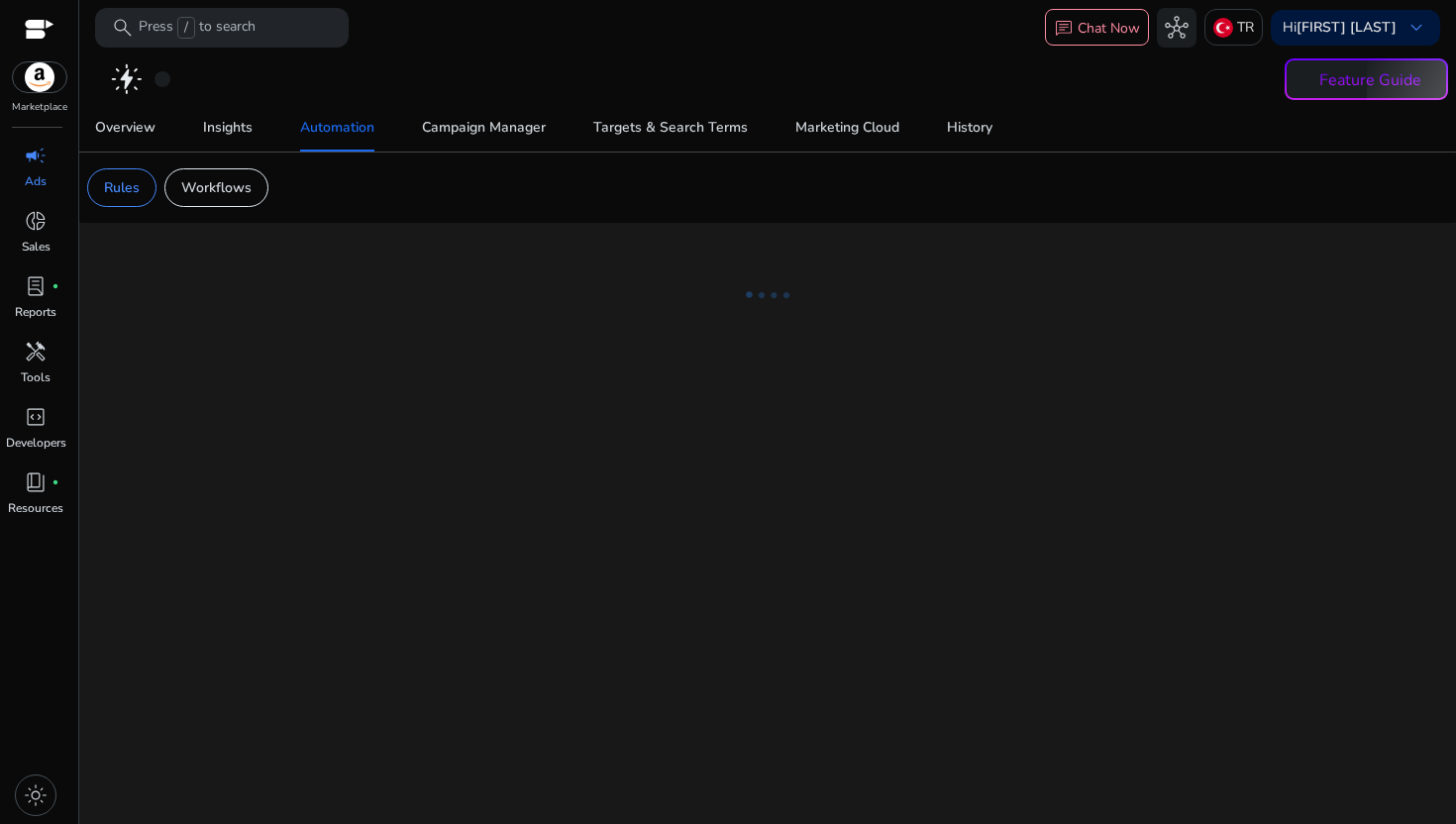scroll, scrollTop: 0, scrollLeft: 0, axis: both 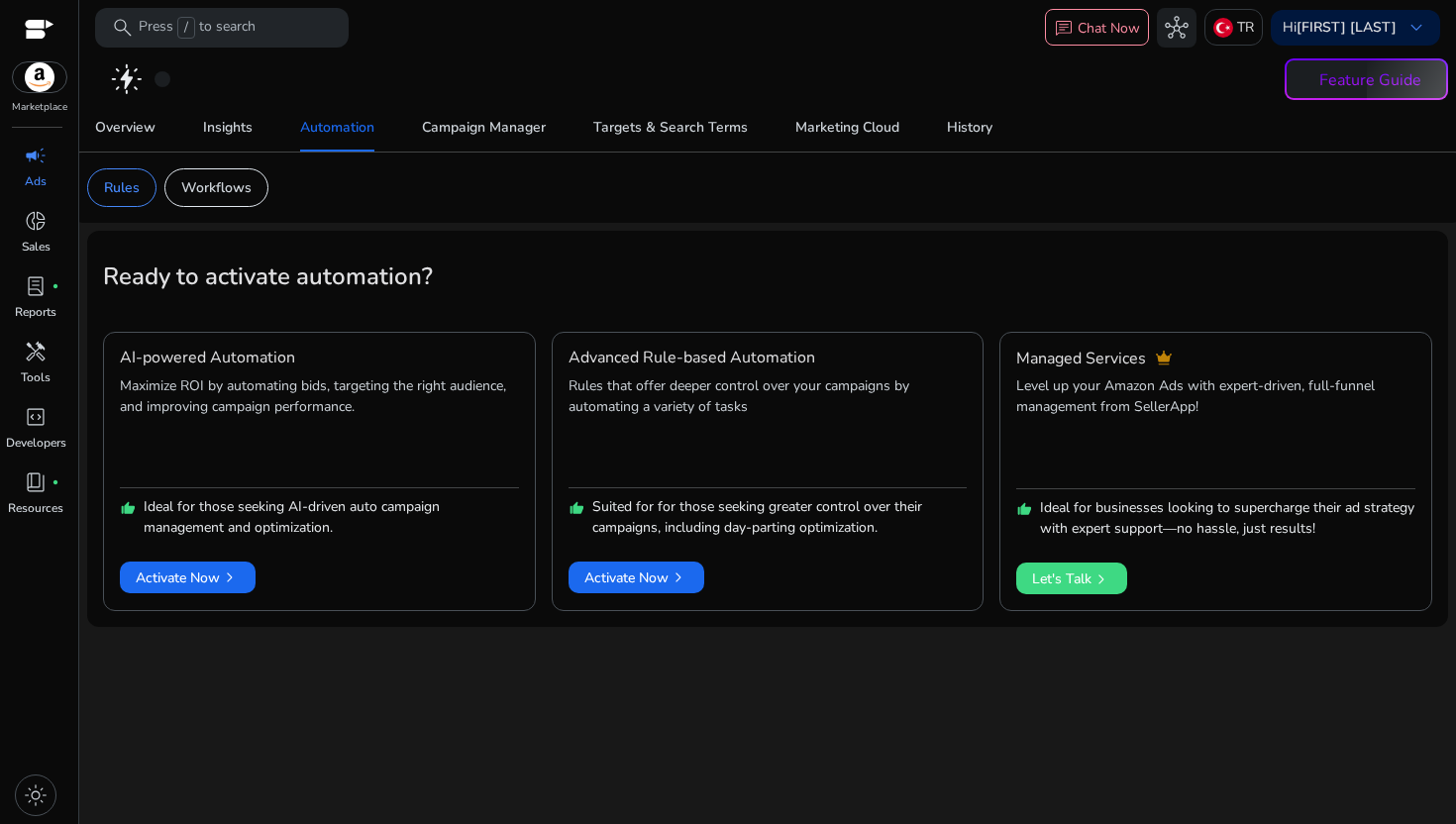 click on "campaign" at bounding box center (36, 155) 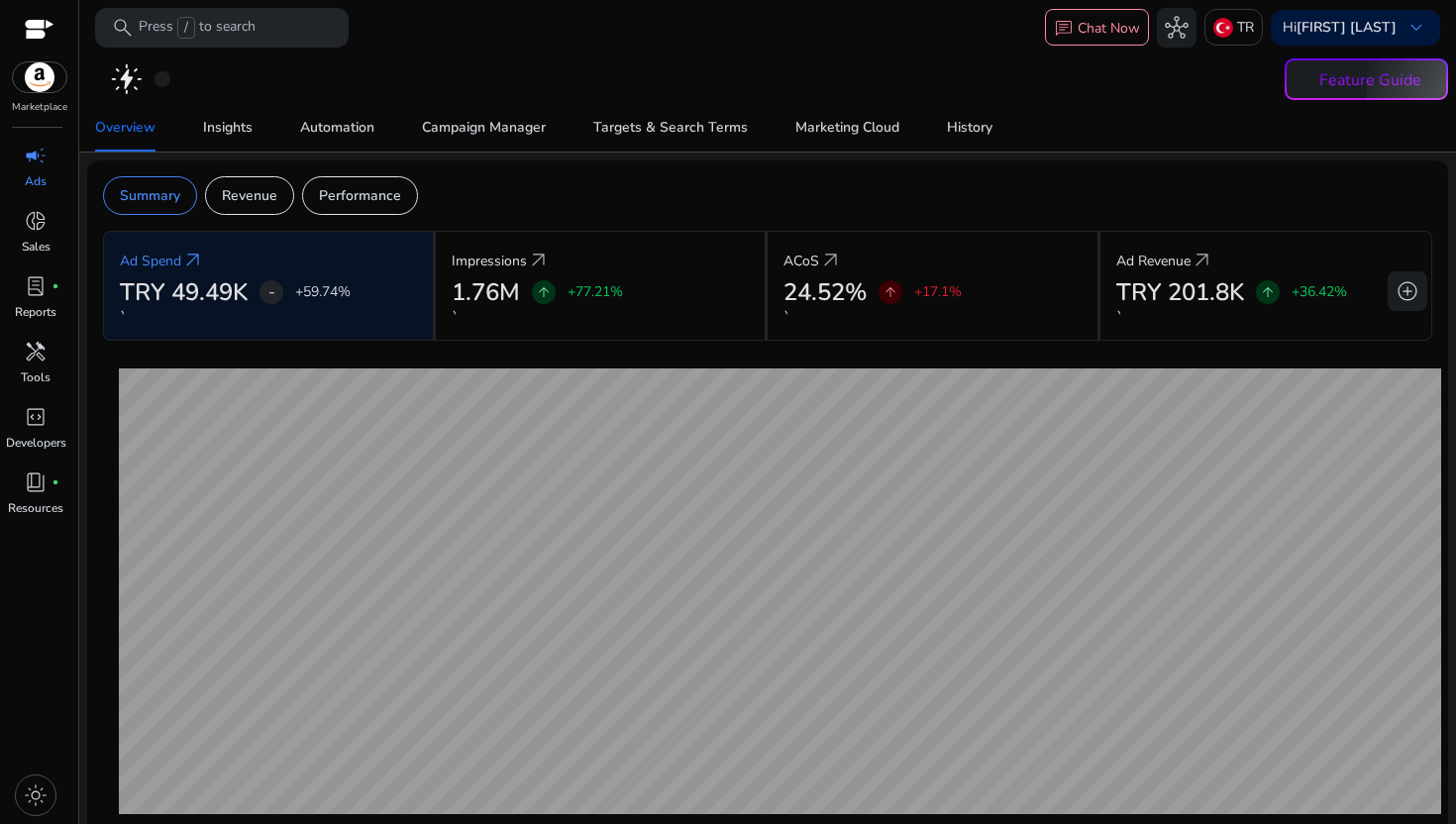 scroll, scrollTop: 249, scrollLeft: 0, axis: vertical 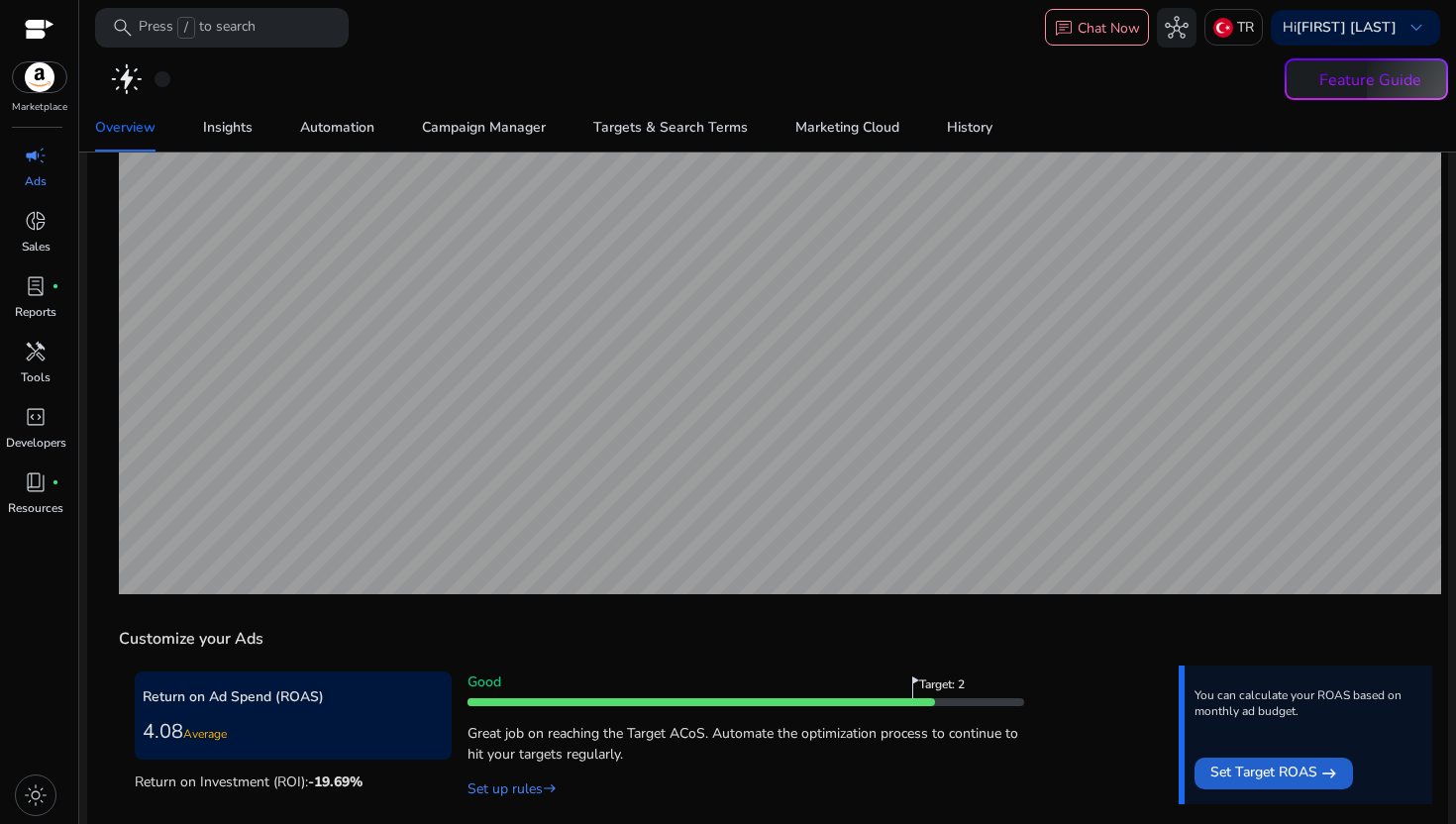 click on "Set Target ROAS" at bounding box center [1264, 773] 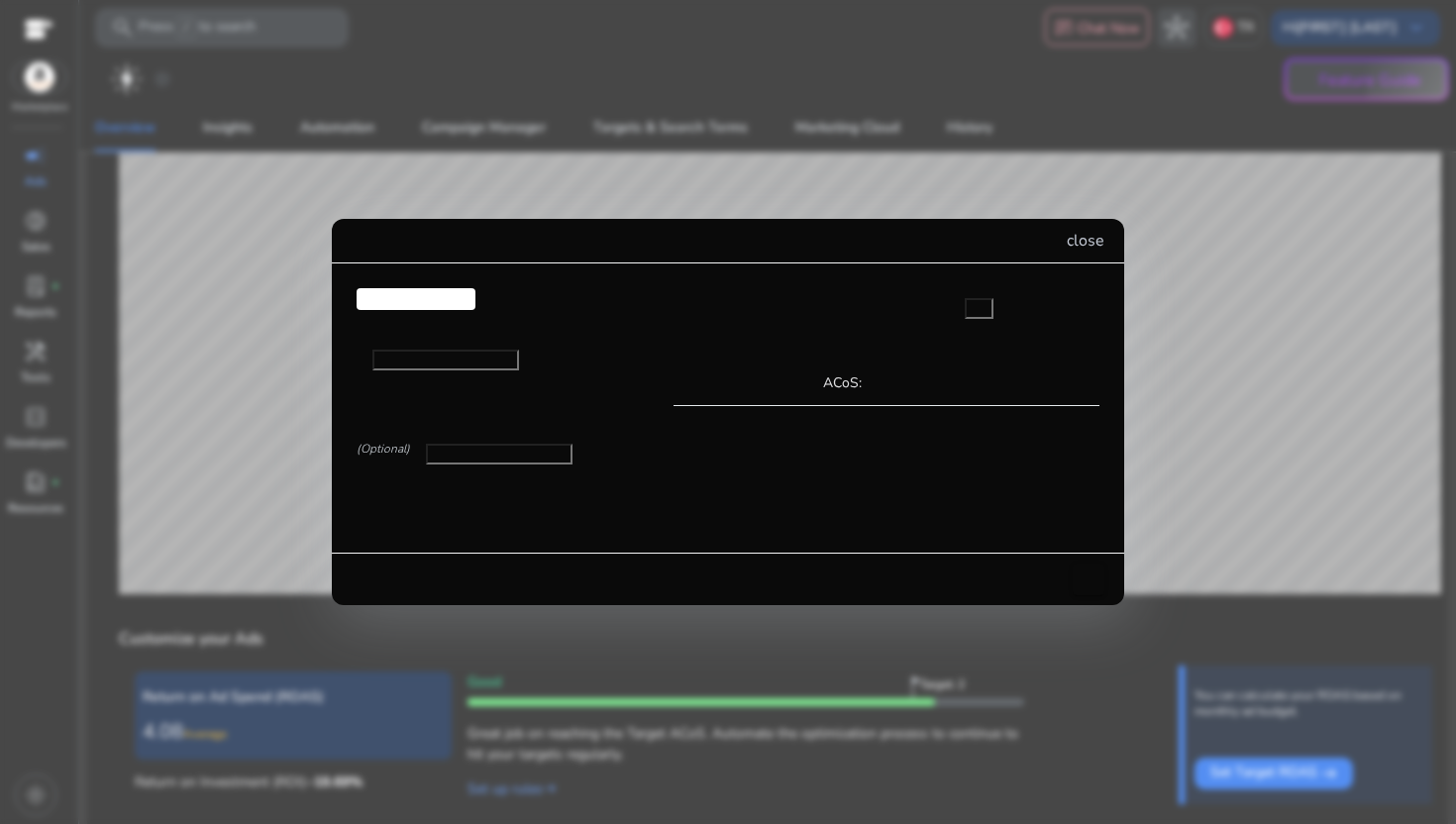 click on "close" at bounding box center (1086, 241) 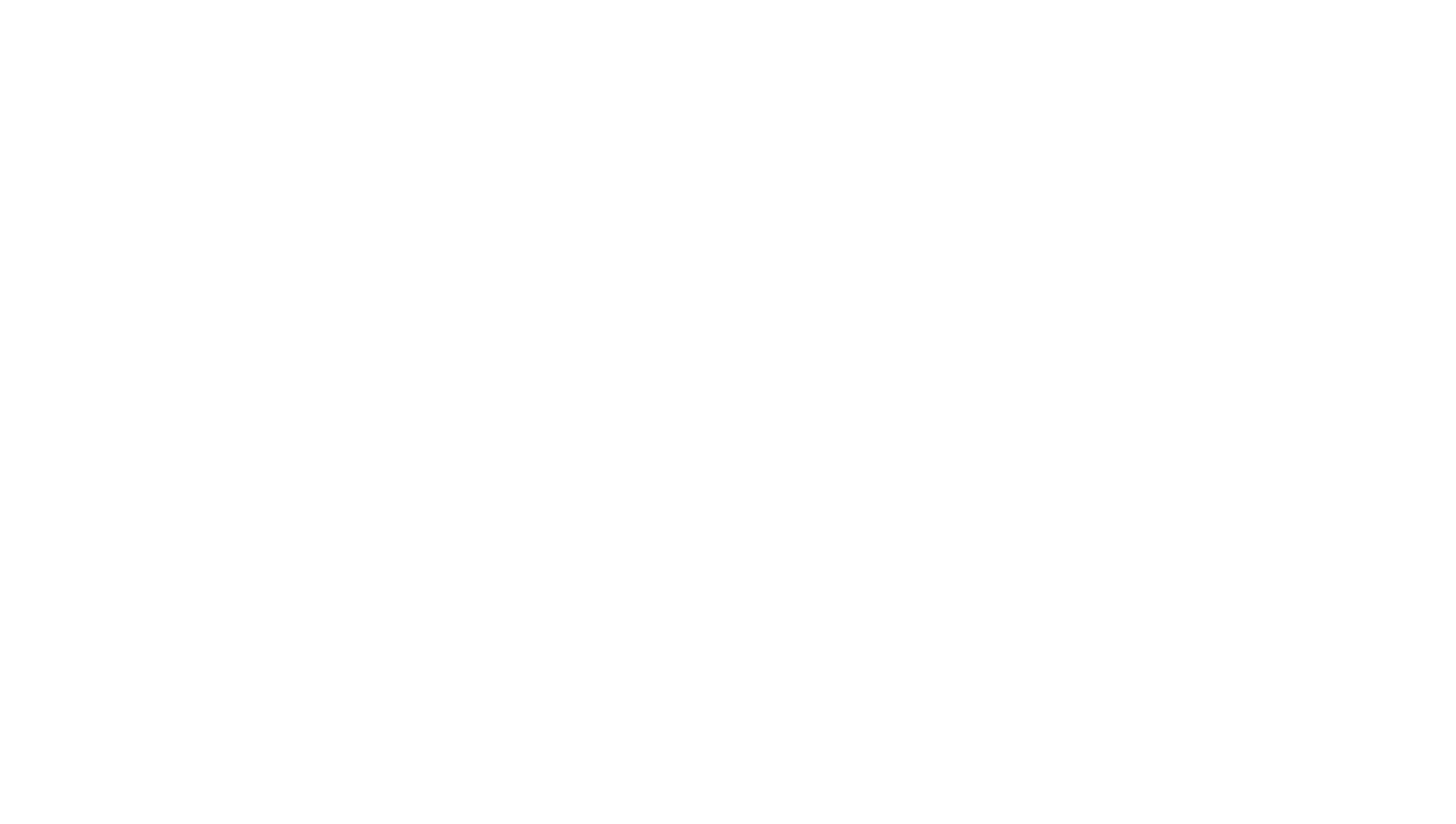 scroll, scrollTop: 0, scrollLeft: 0, axis: both 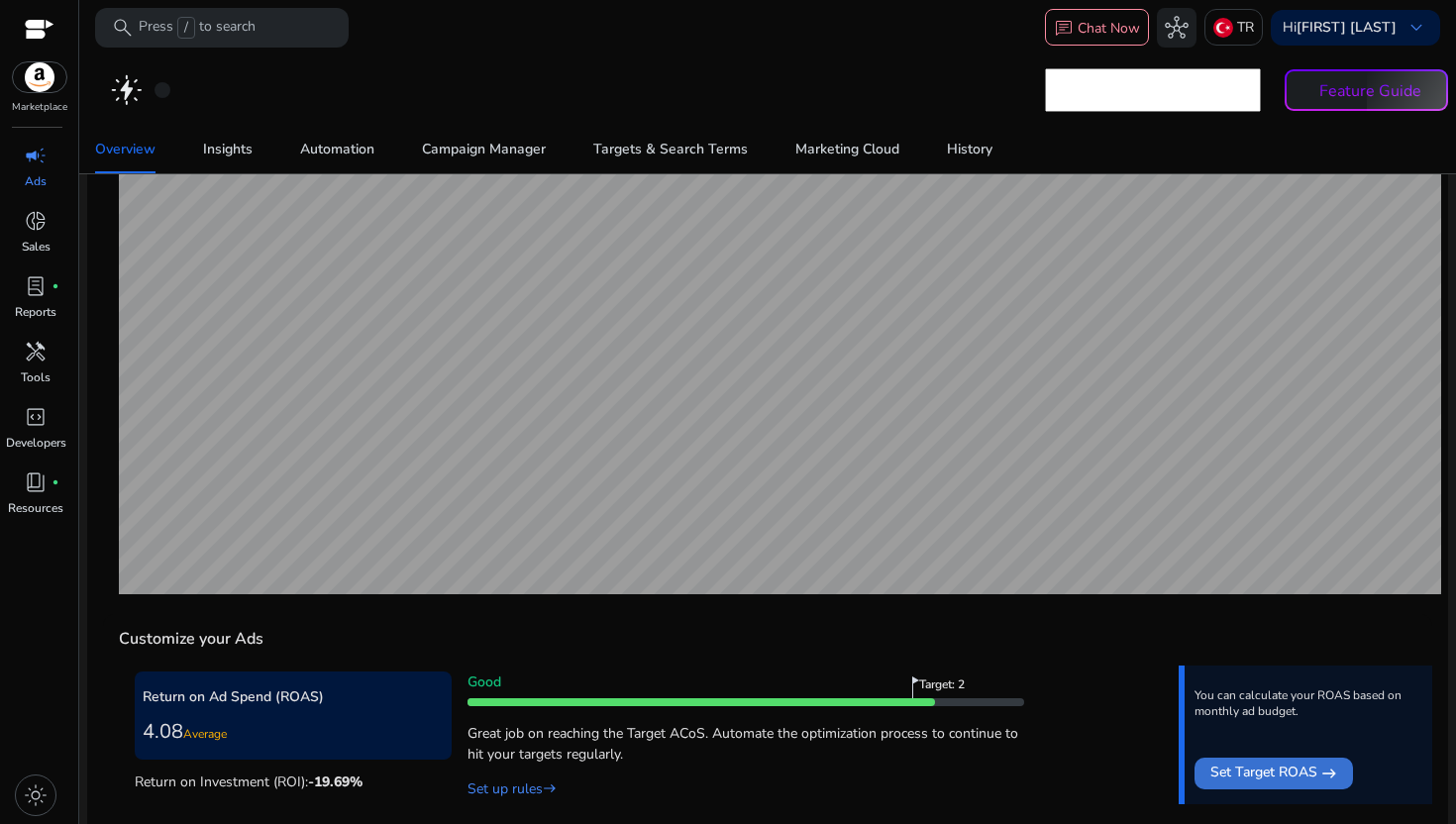click on "Set Target ROAS" at bounding box center (1264, 773) 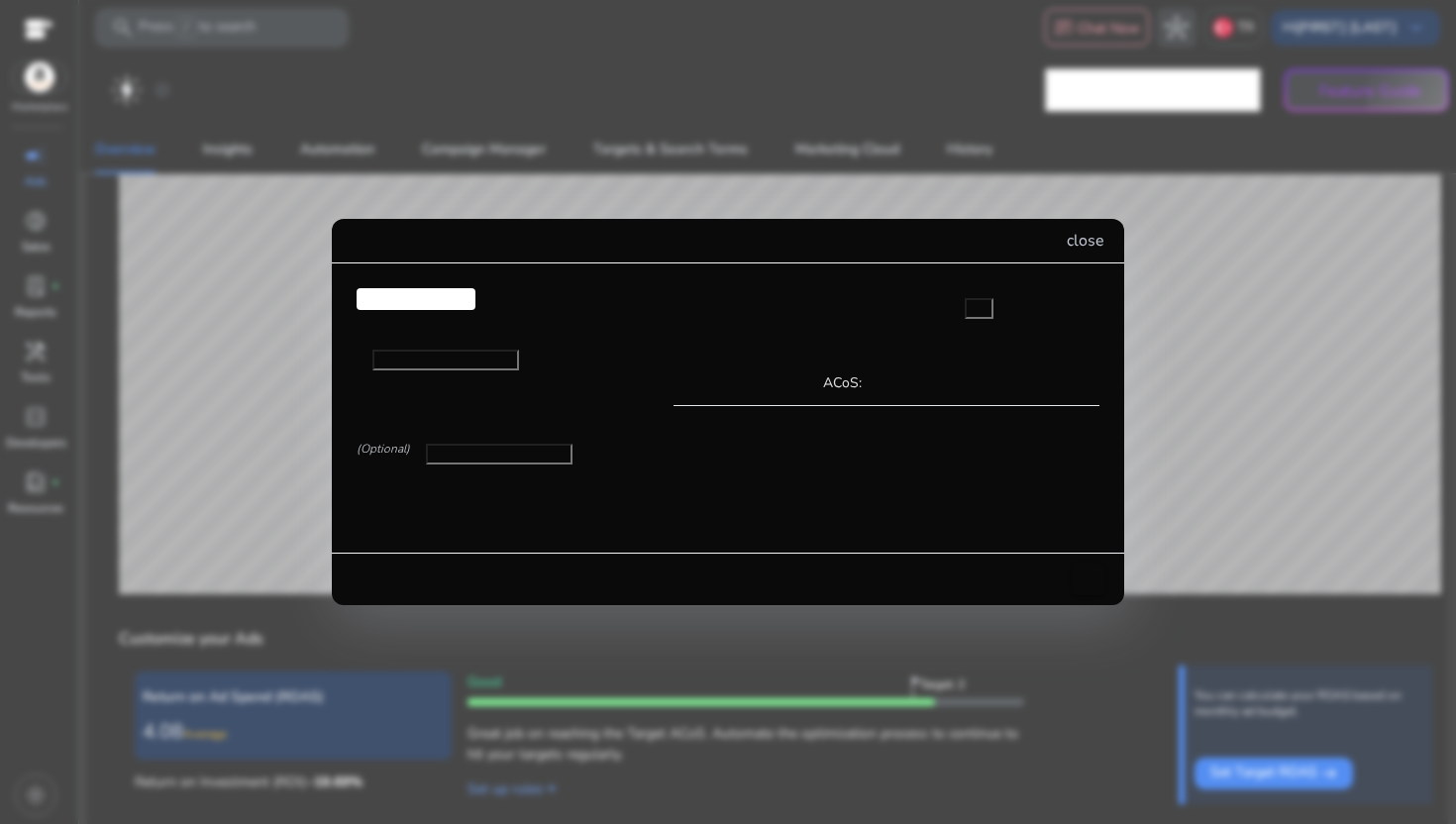 click on "close" at bounding box center [1086, 241] 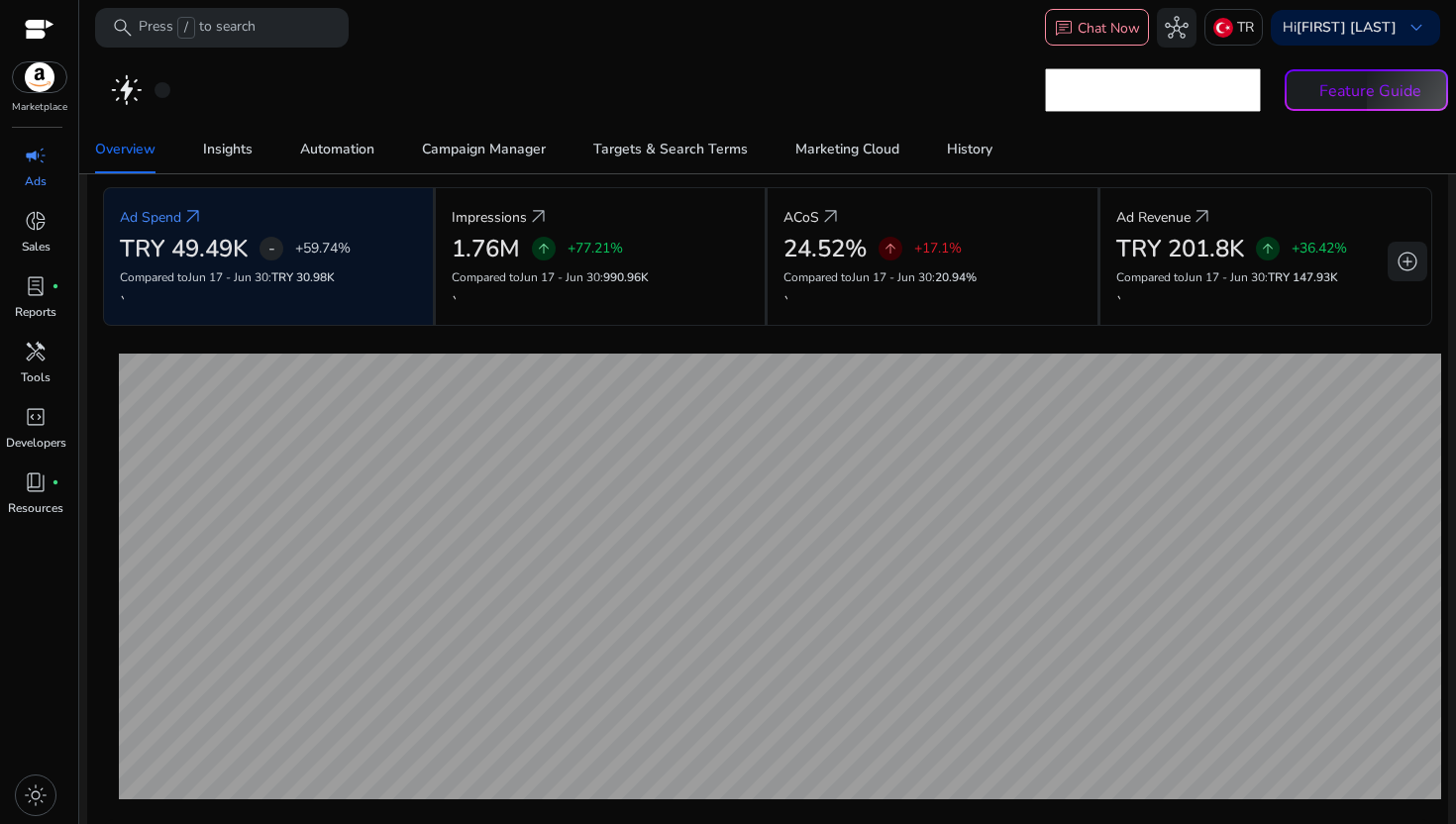 scroll, scrollTop: 0, scrollLeft: 0, axis: both 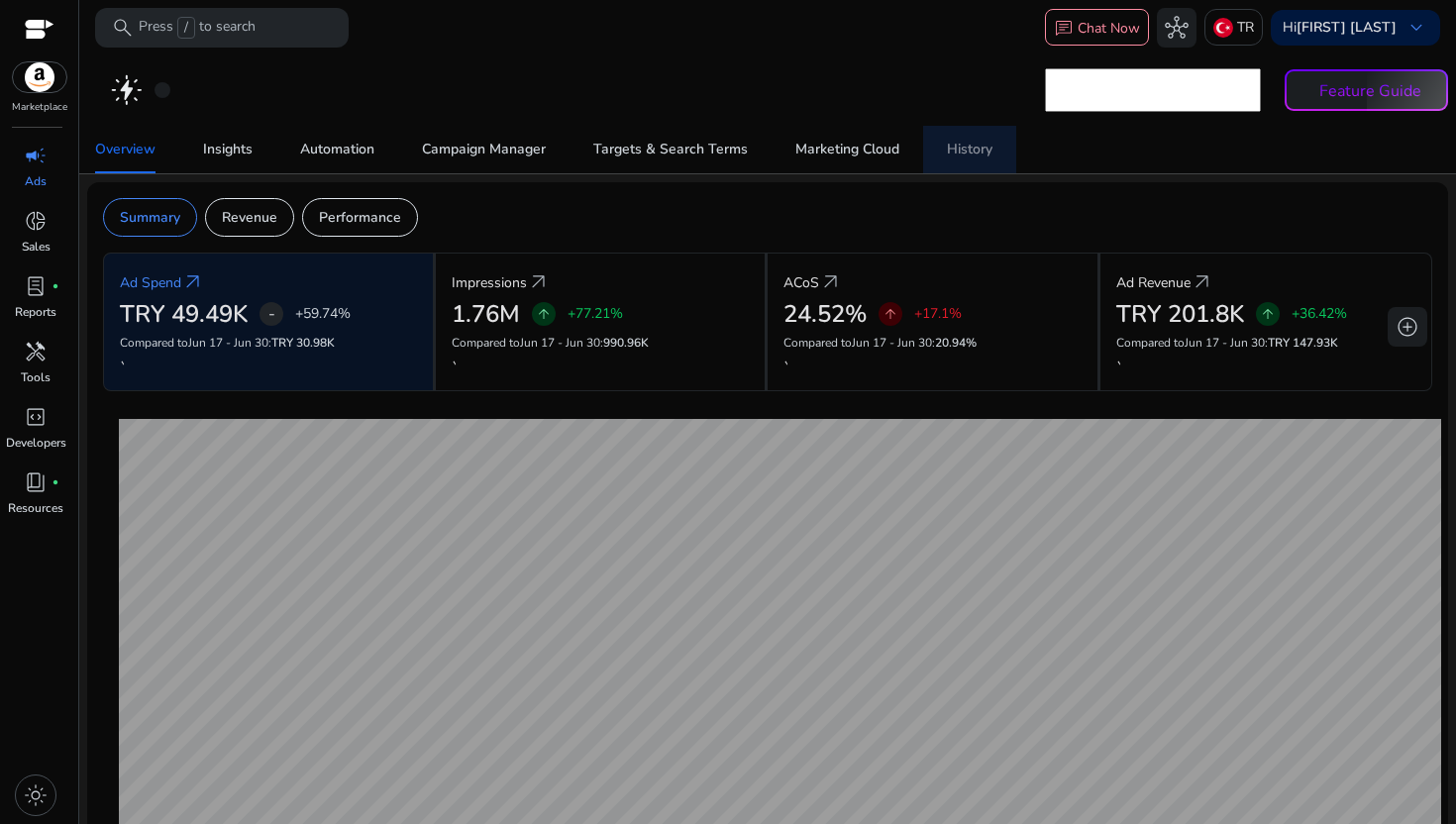 click on "History" at bounding box center [970, 150] 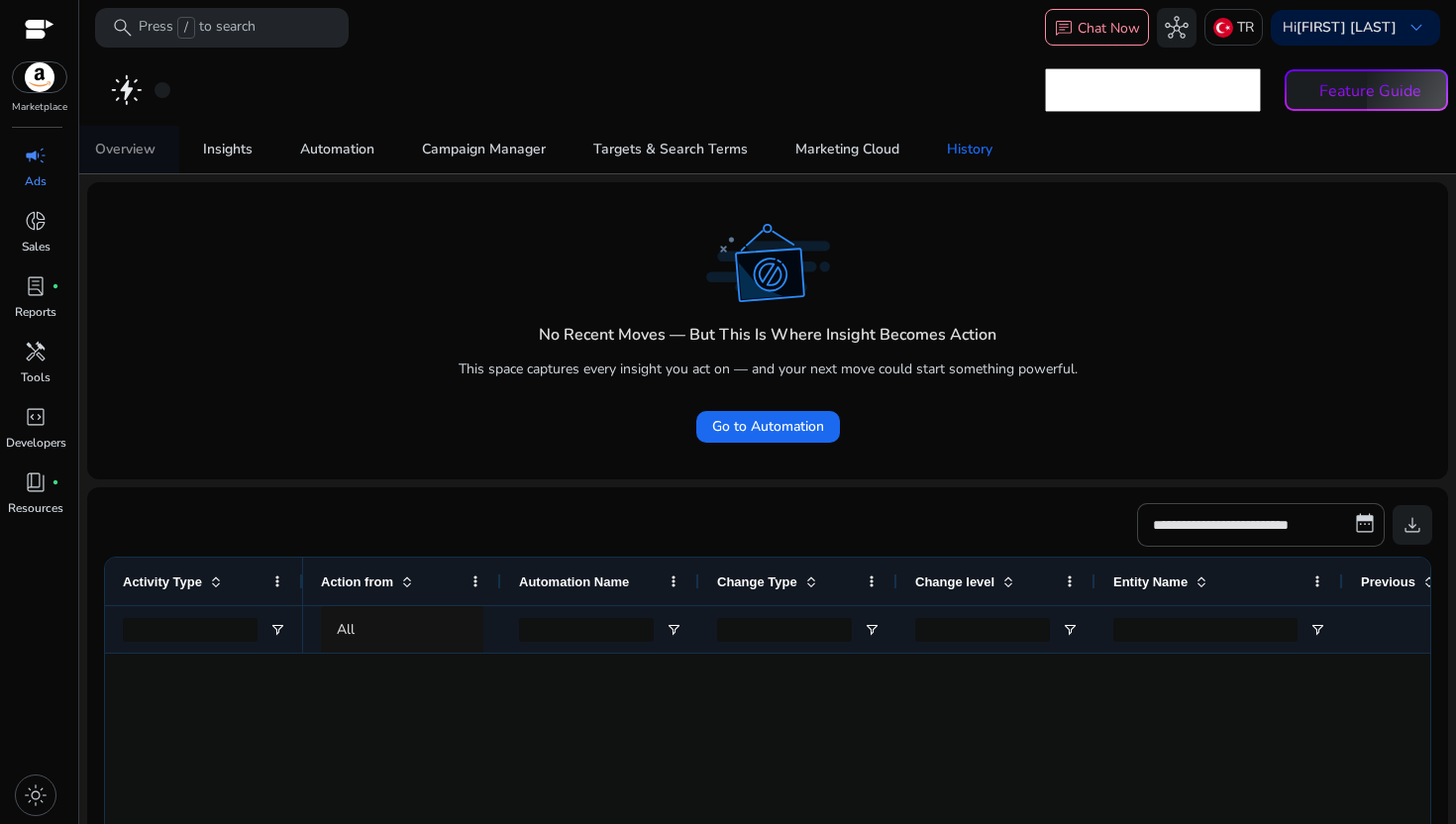 click on "Overview" at bounding box center (125, 150) 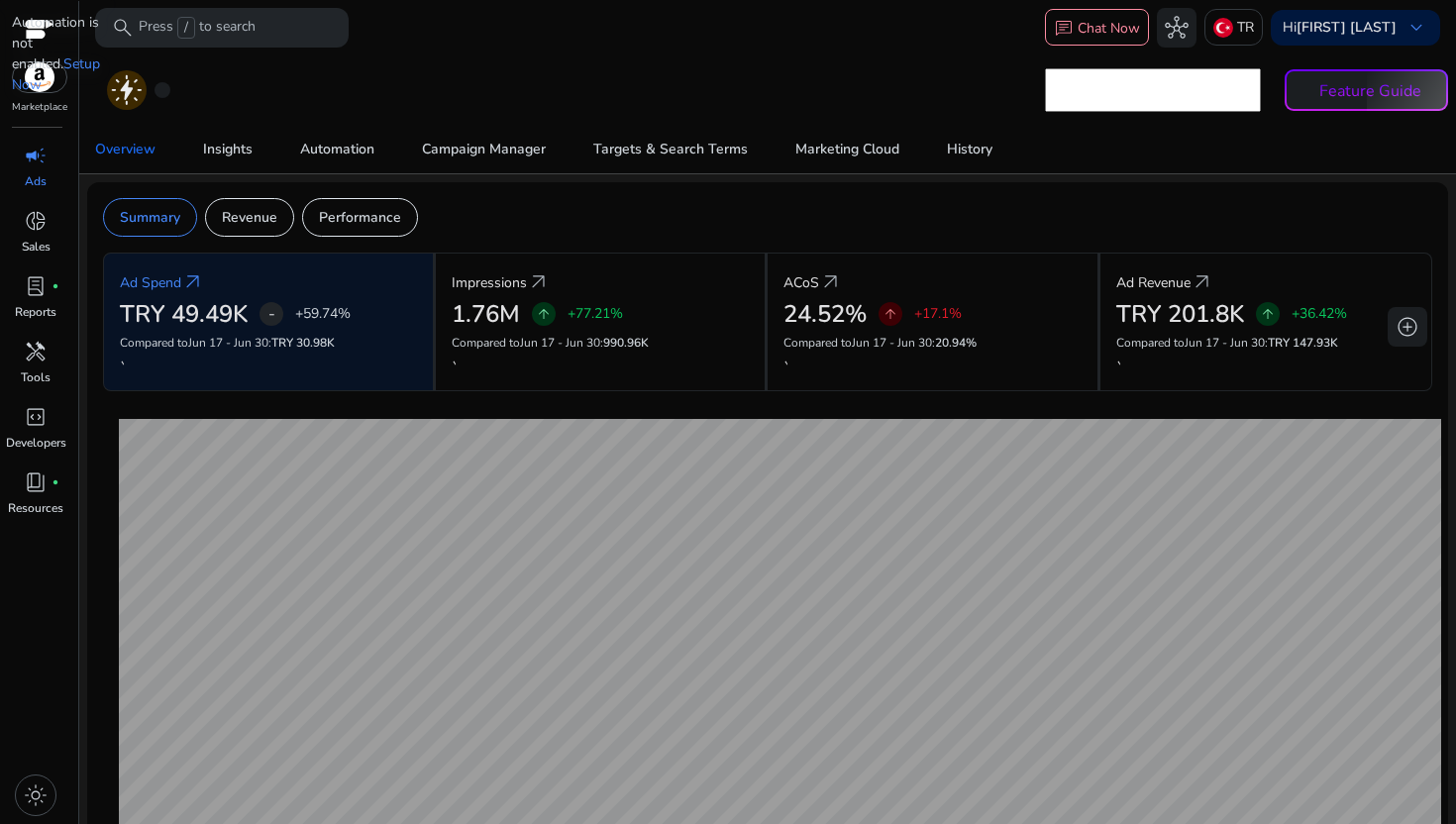 click 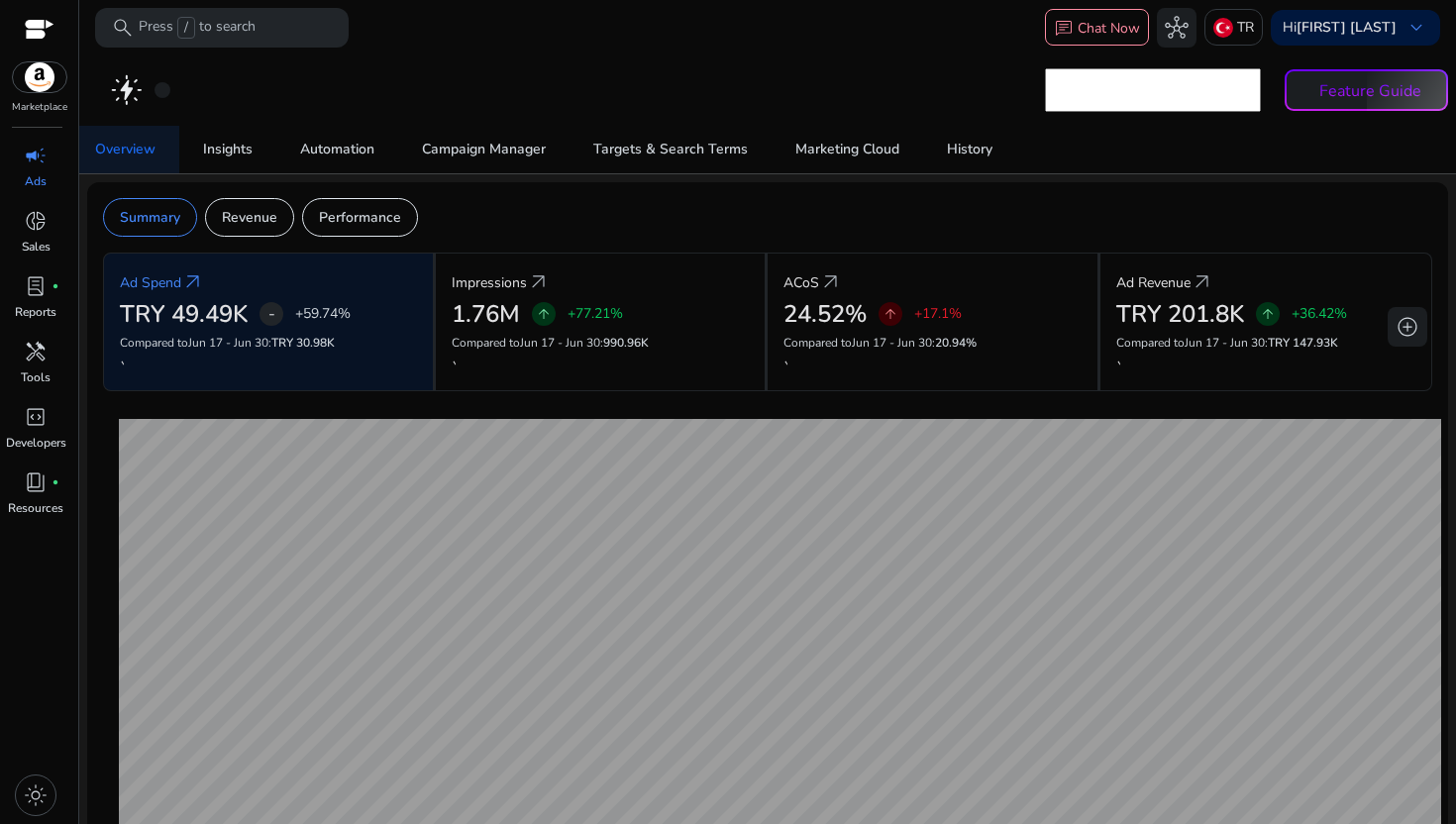 click at bounding box center (40, 77) 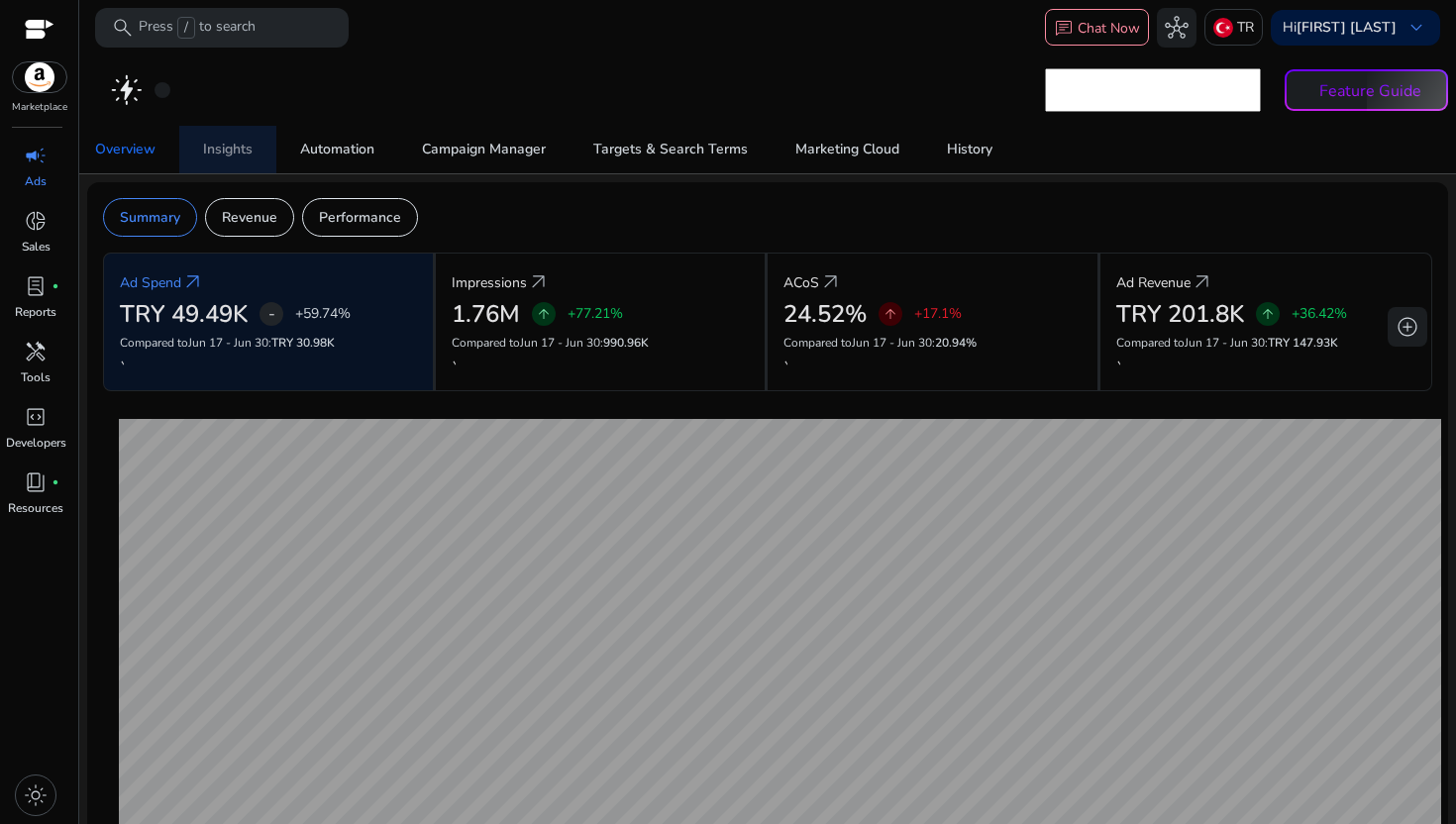 click on "Insights" at bounding box center [228, 150] 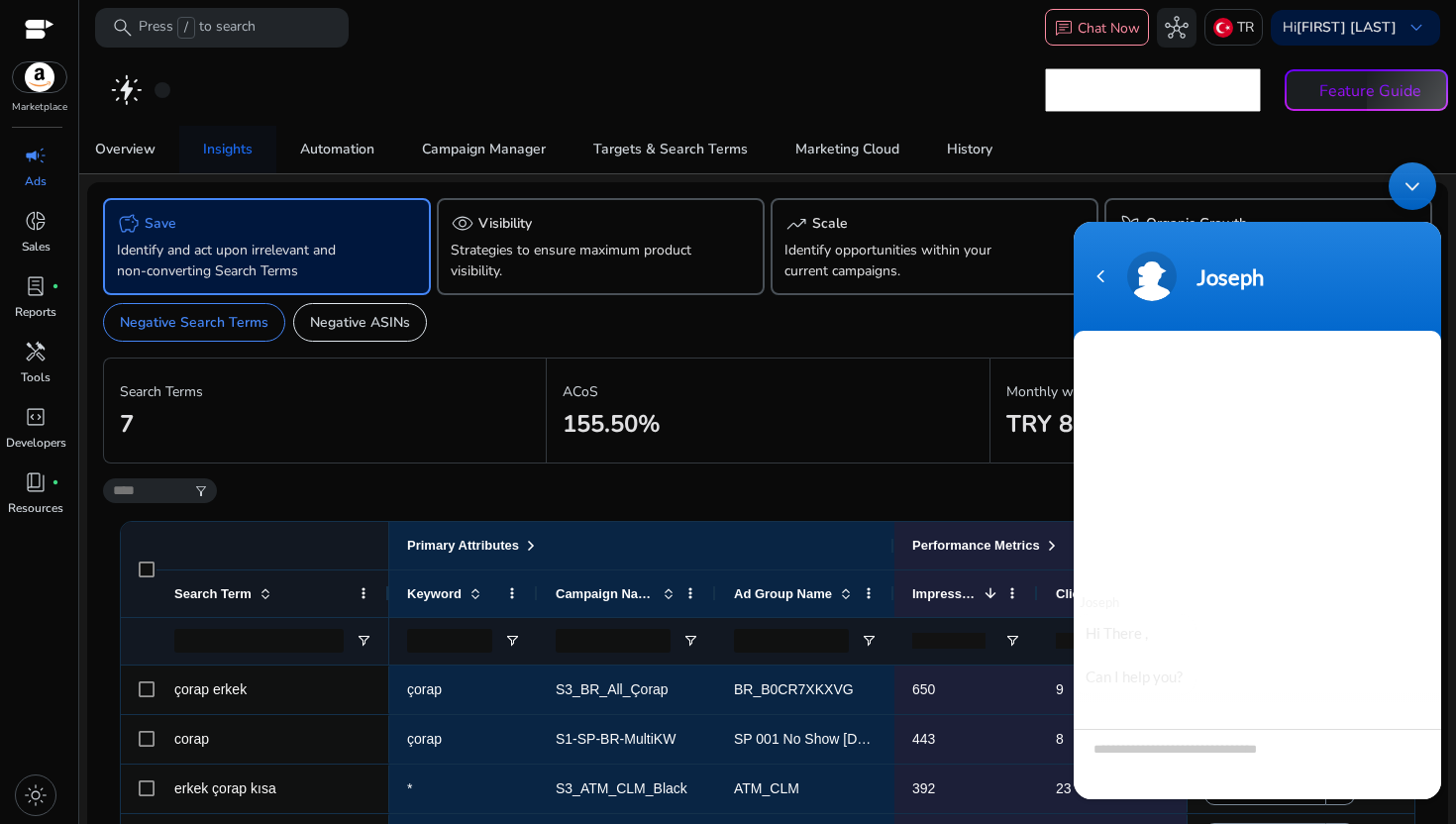 scroll, scrollTop: 0, scrollLeft: 0, axis: both 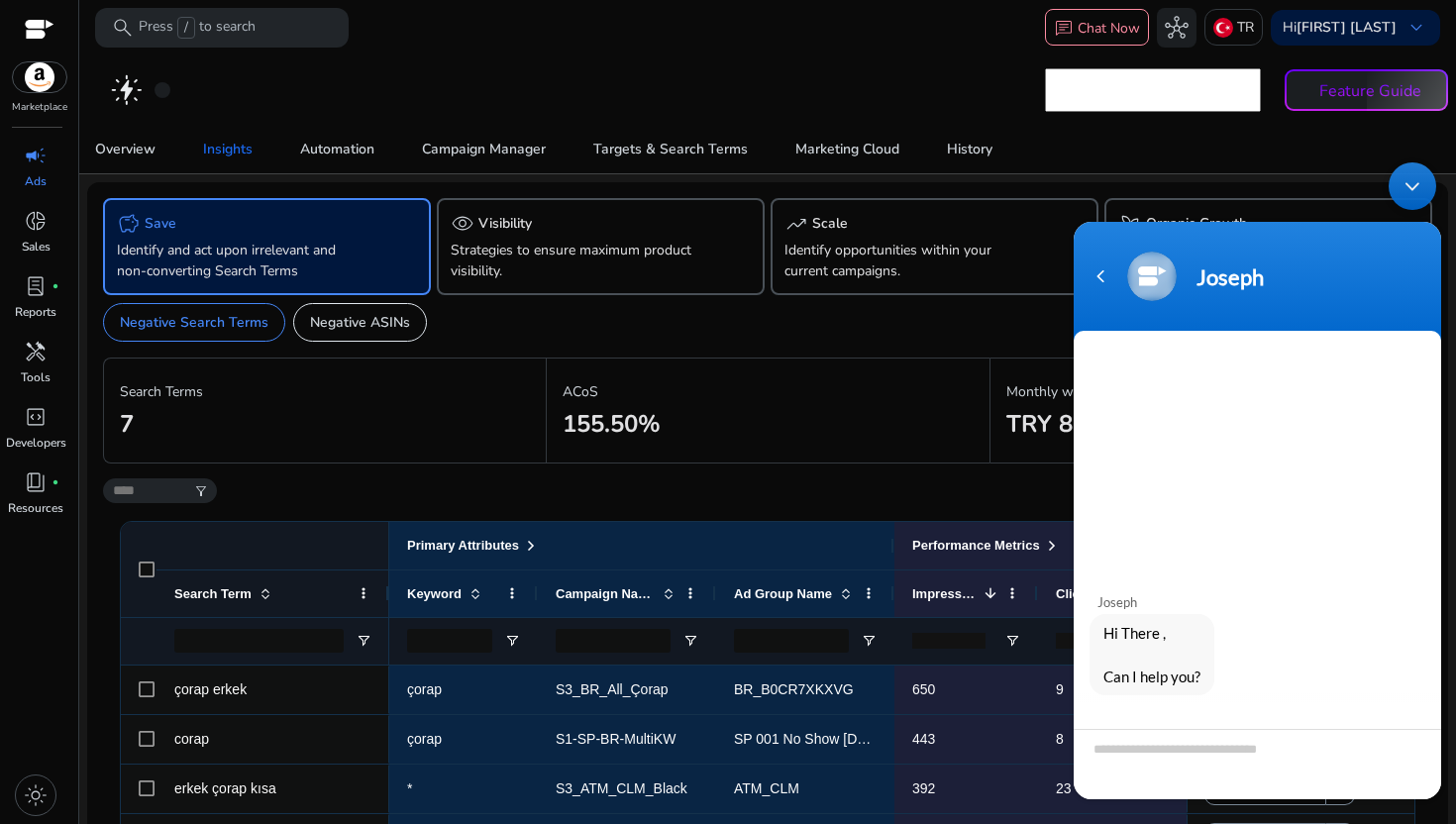 click at bounding box center [1412, 186] 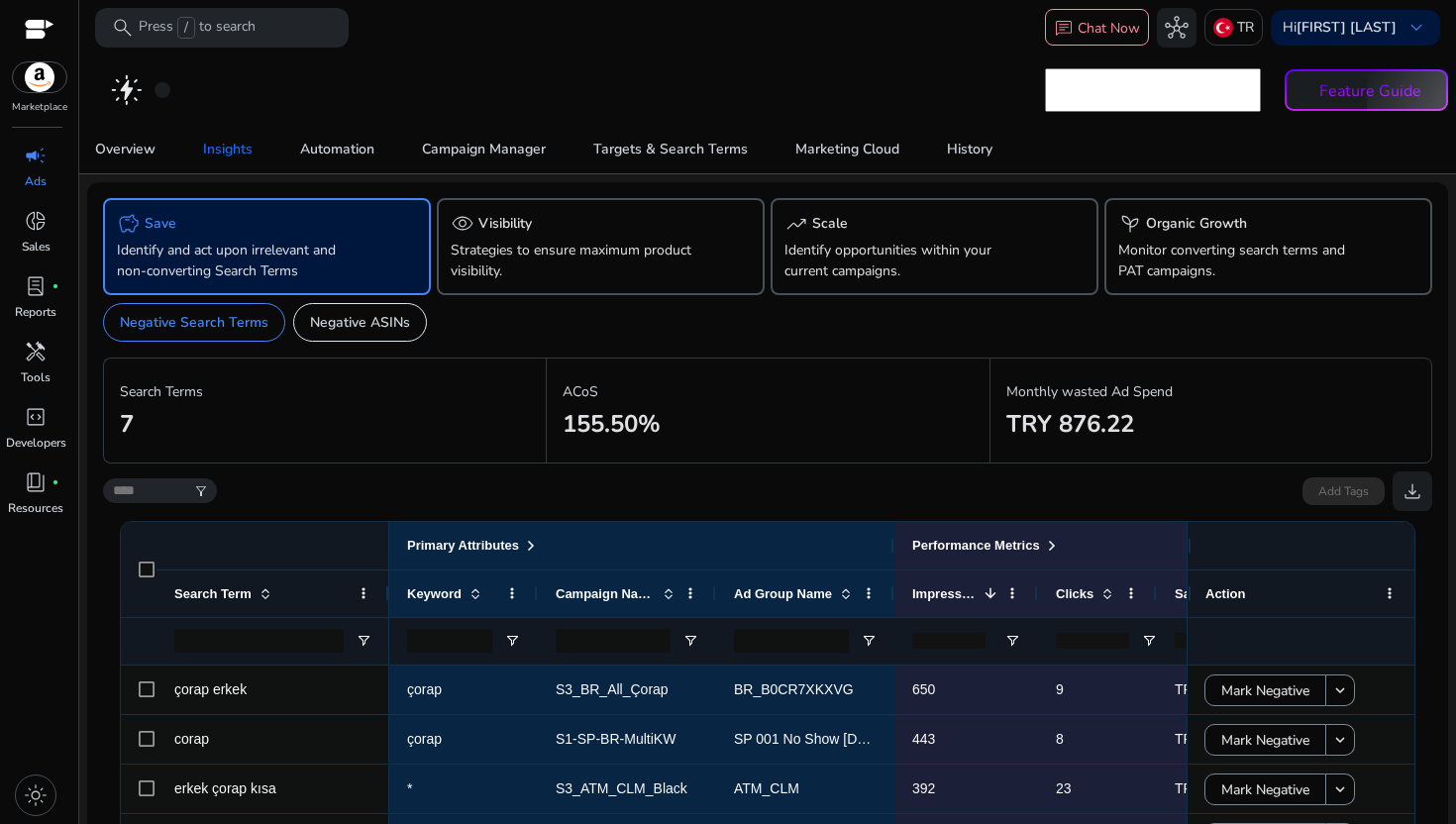 click on "campaign" at bounding box center (36, 155) 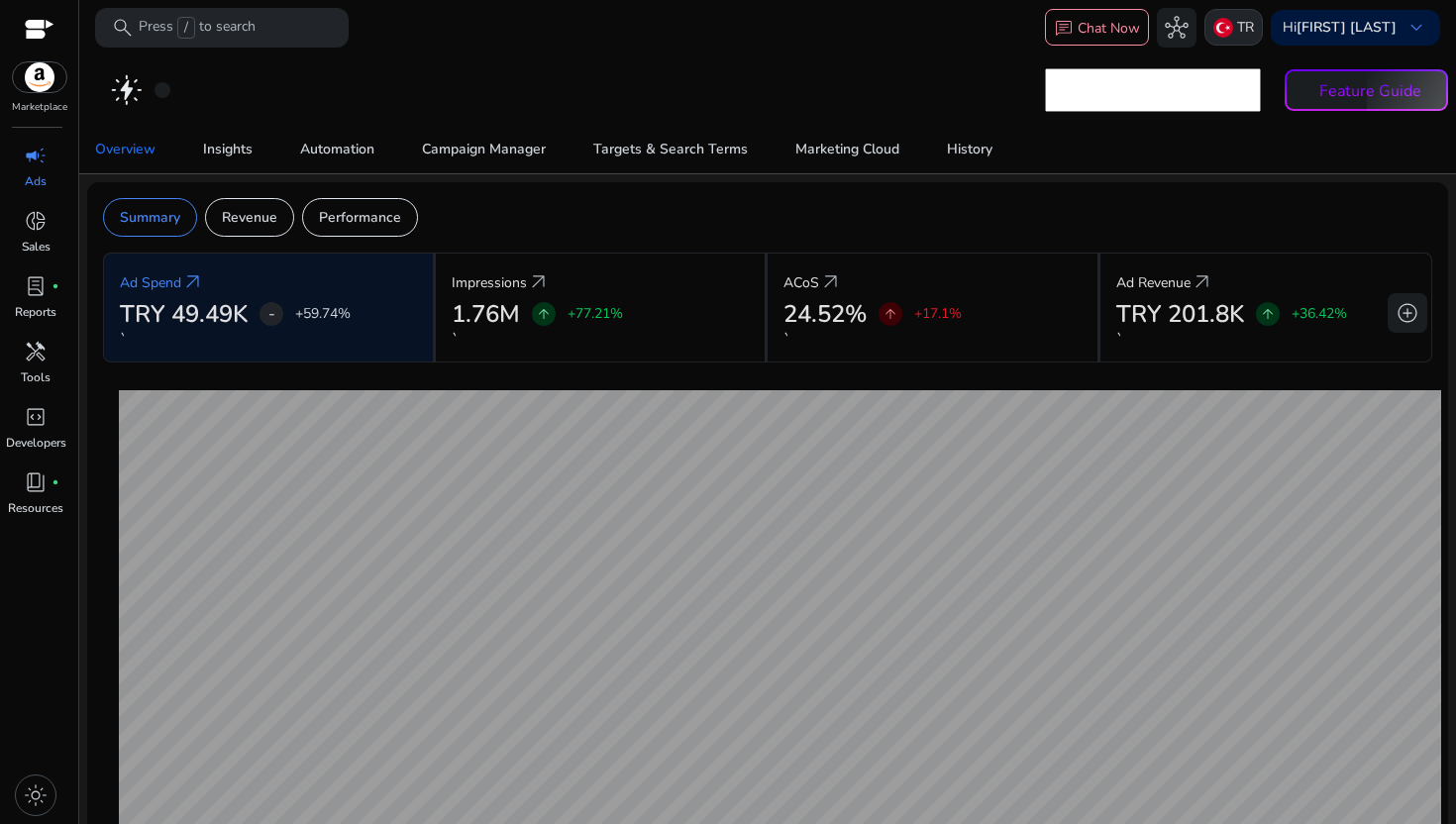 click at bounding box center [1223, 28] 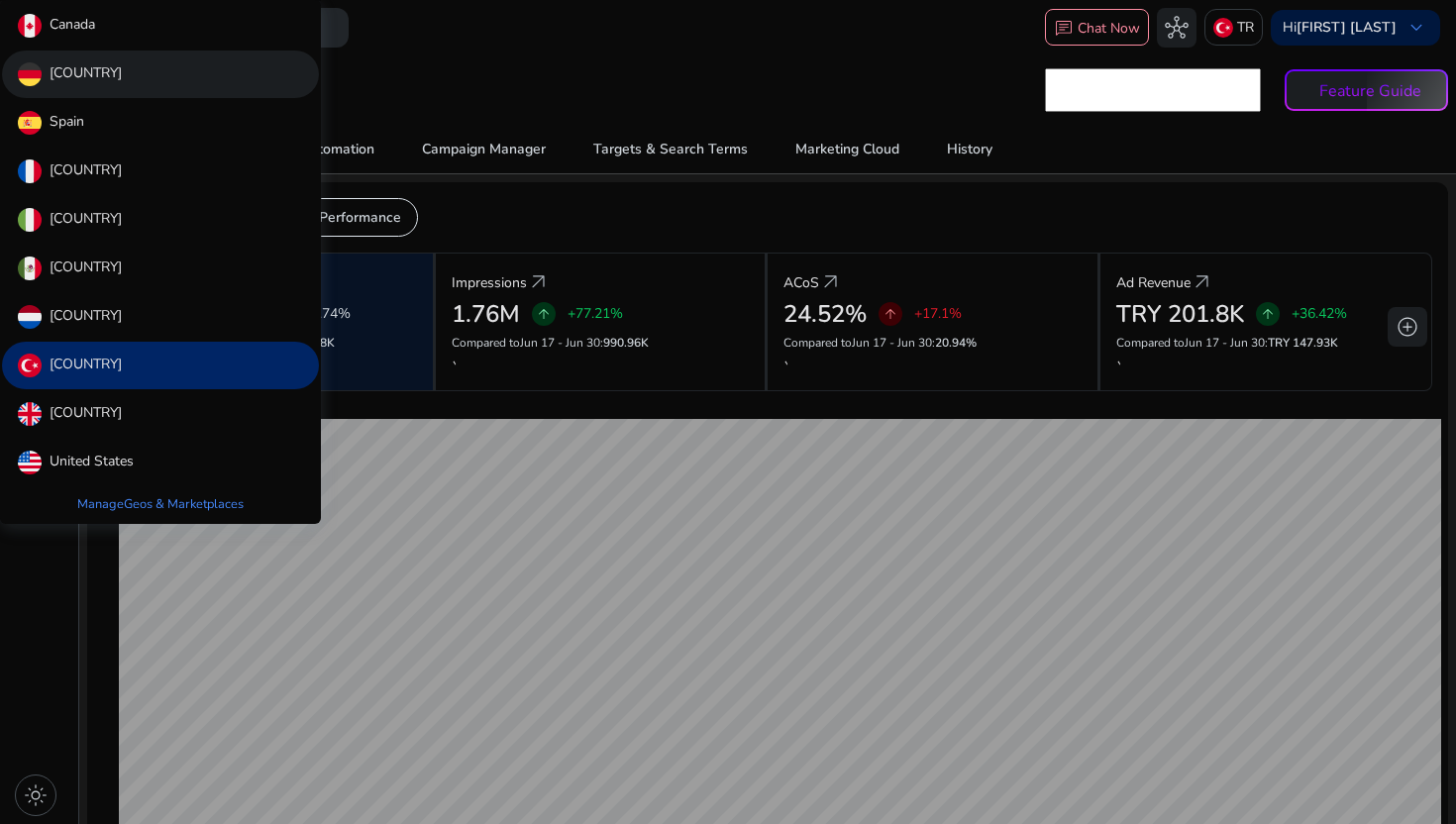 click on "[COUNTRY]" at bounding box center (160, 74) 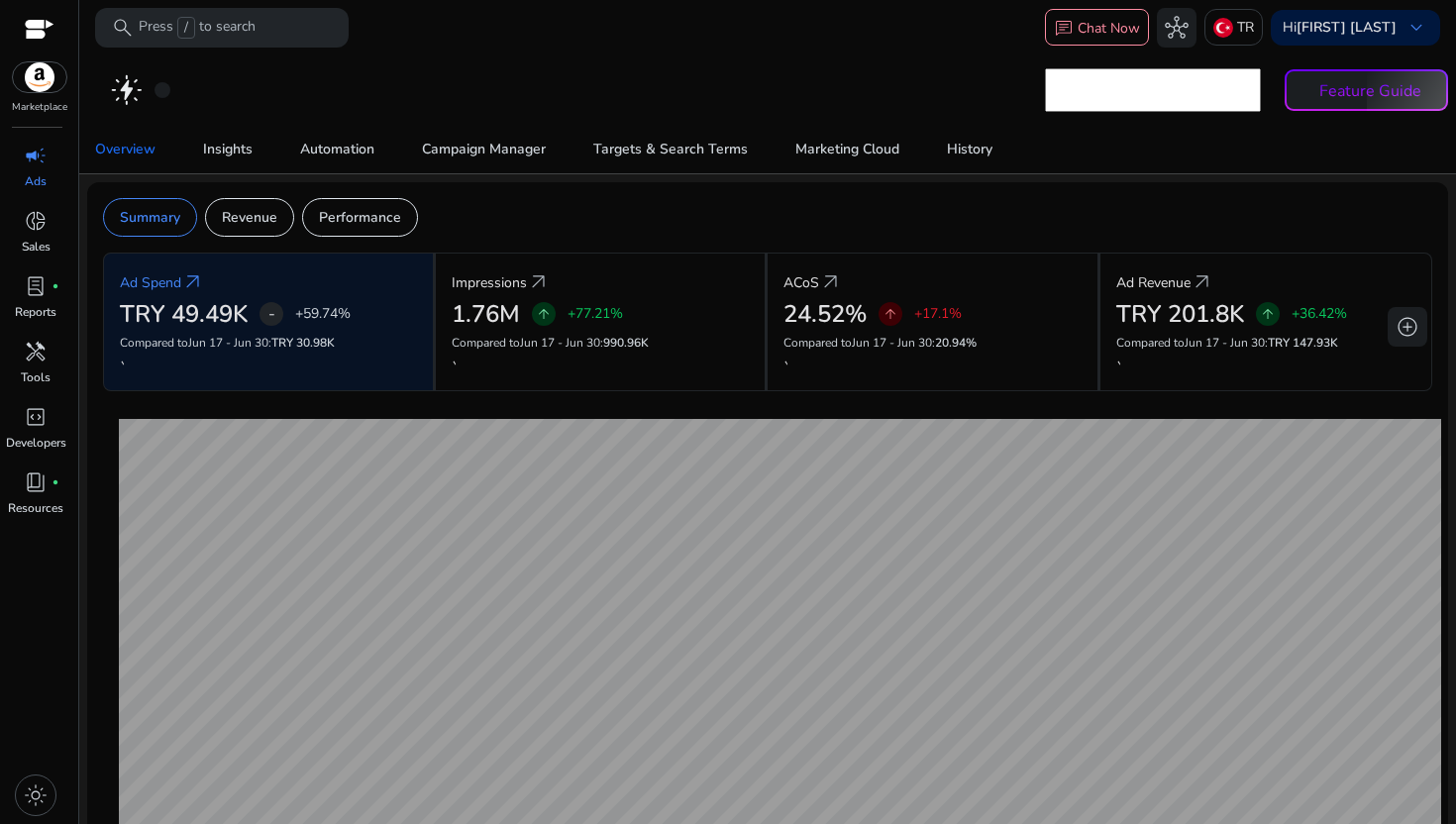 type on "**********" 